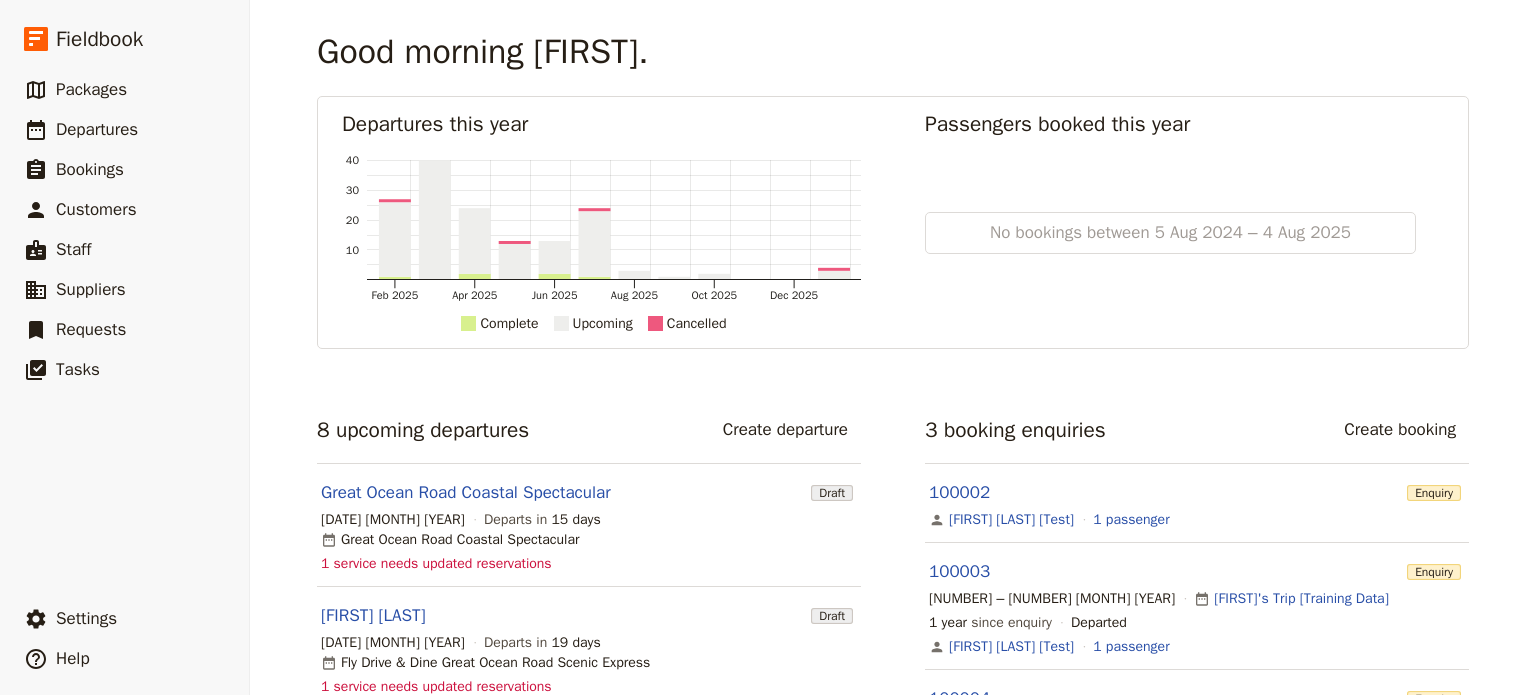 scroll, scrollTop: 0, scrollLeft: 0, axis: both 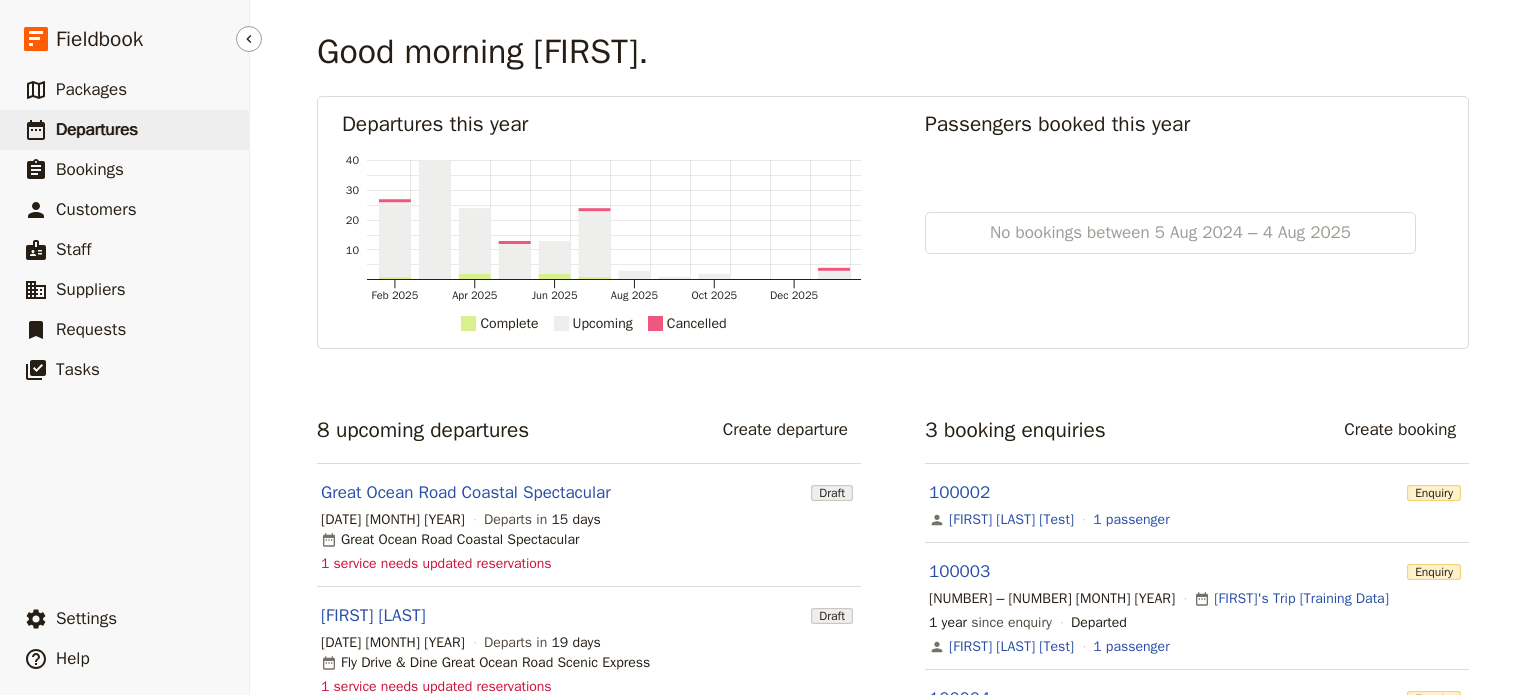 click on "Departures" at bounding box center (97, 129) 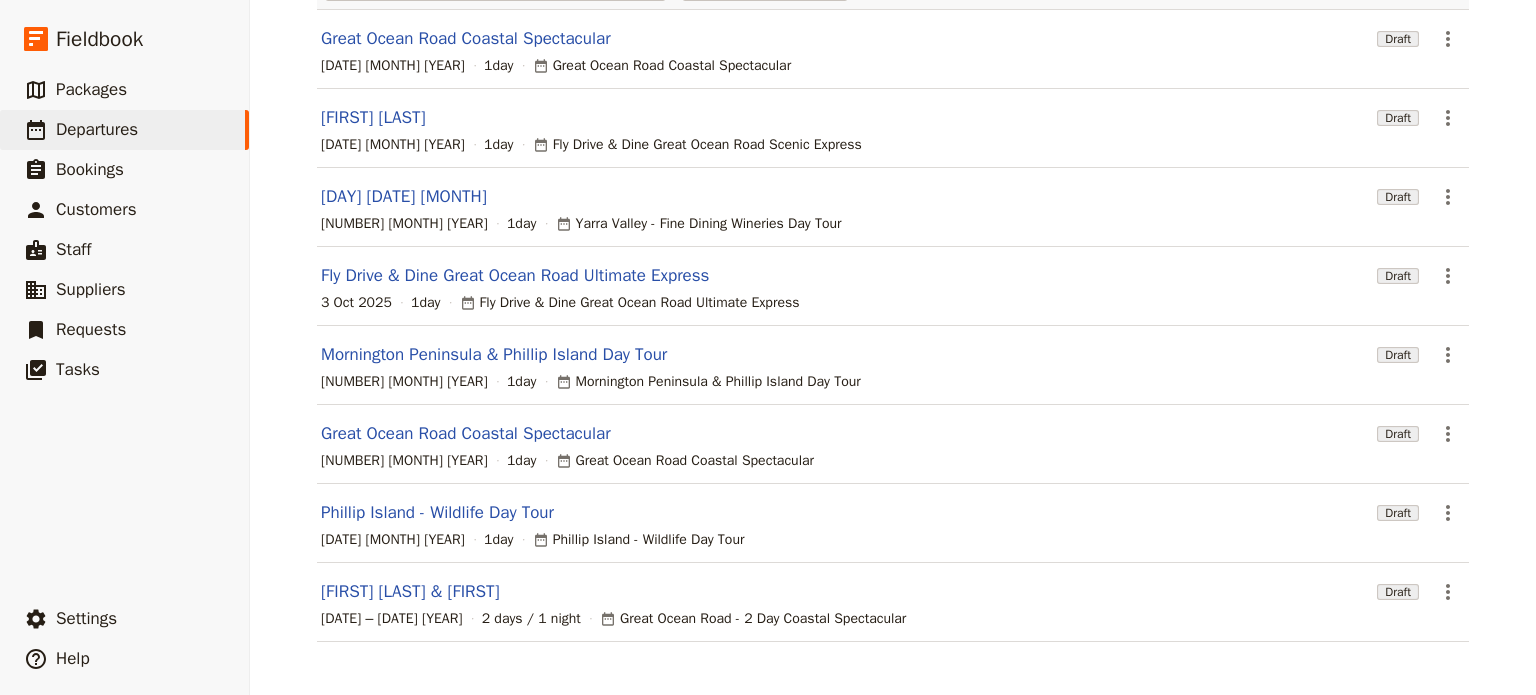 scroll, scrollTop: 0, scrollLeft: 0, axis: both 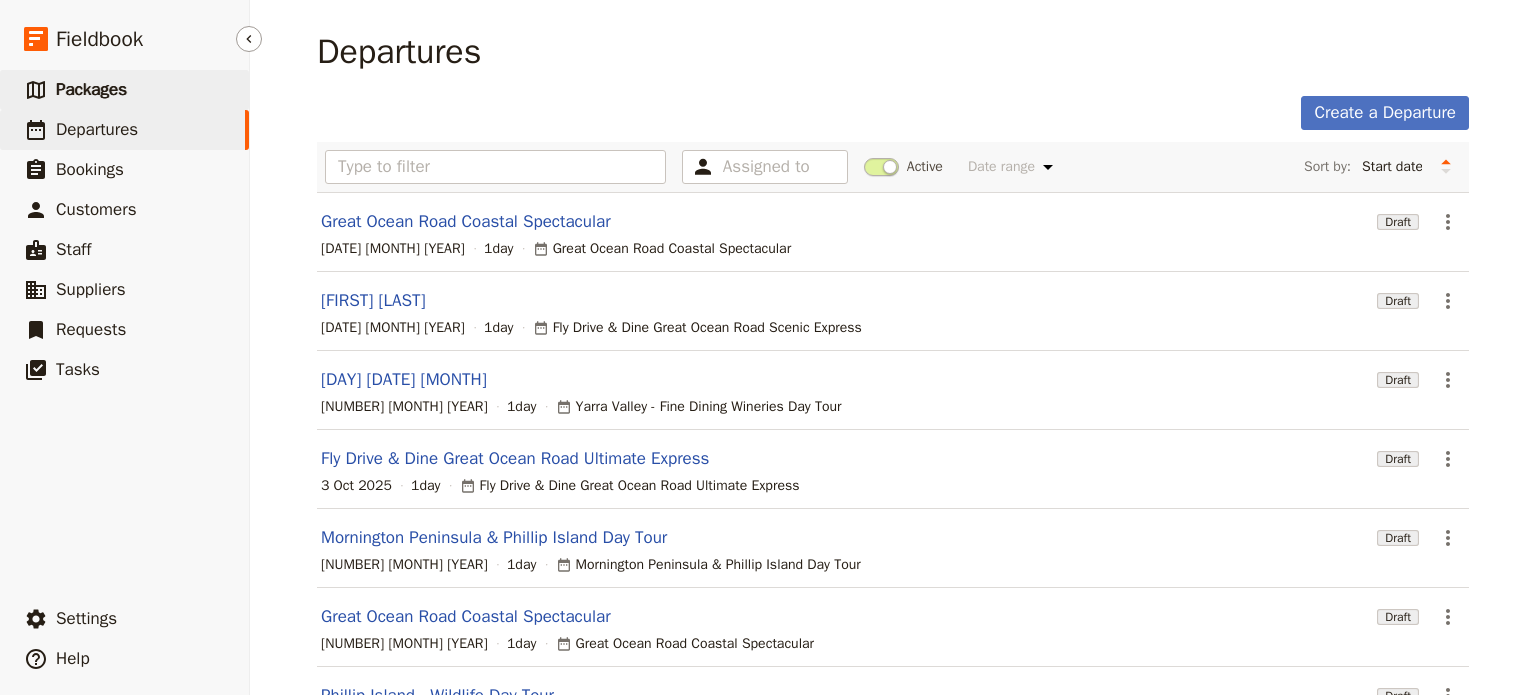 click on "Packages" at bounding box center [91, 89] 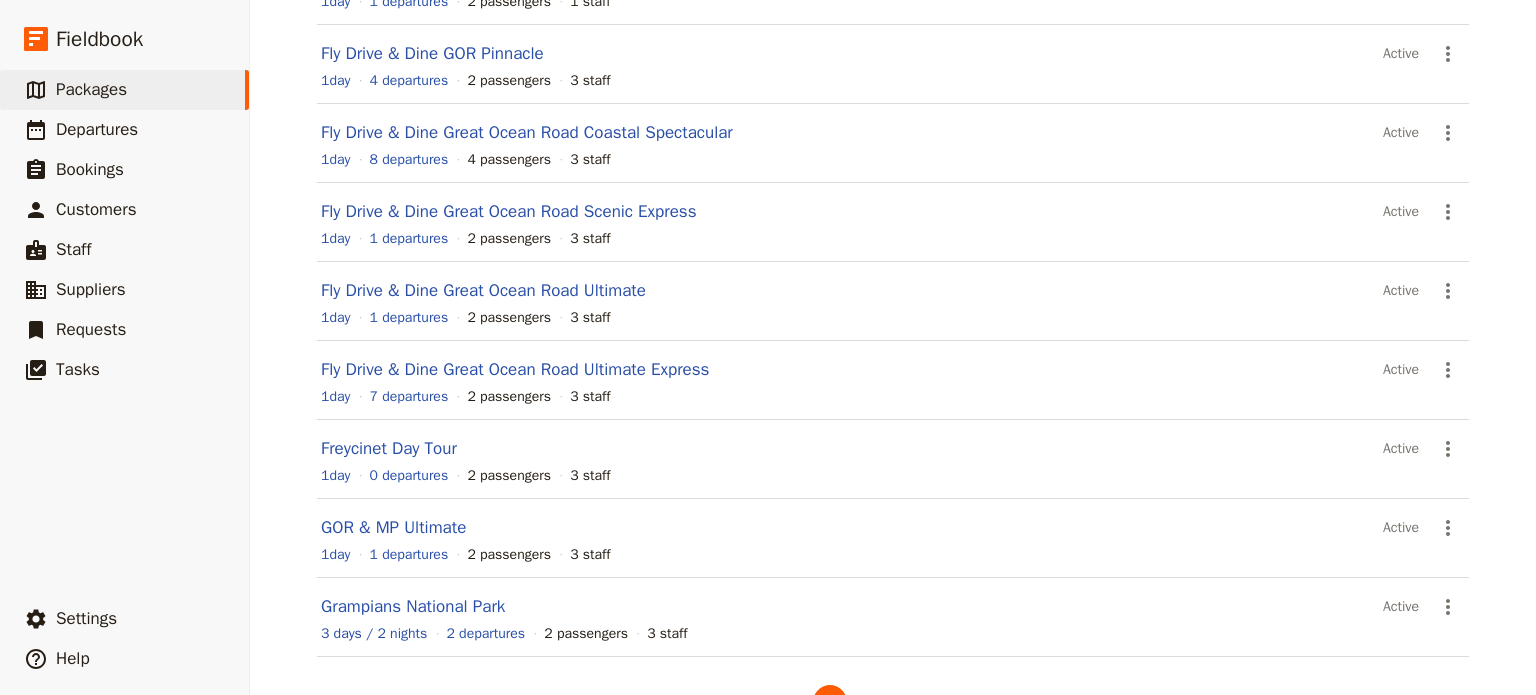 scroll, scrollTop: 383, scrollLeft: 0, axis: vertical 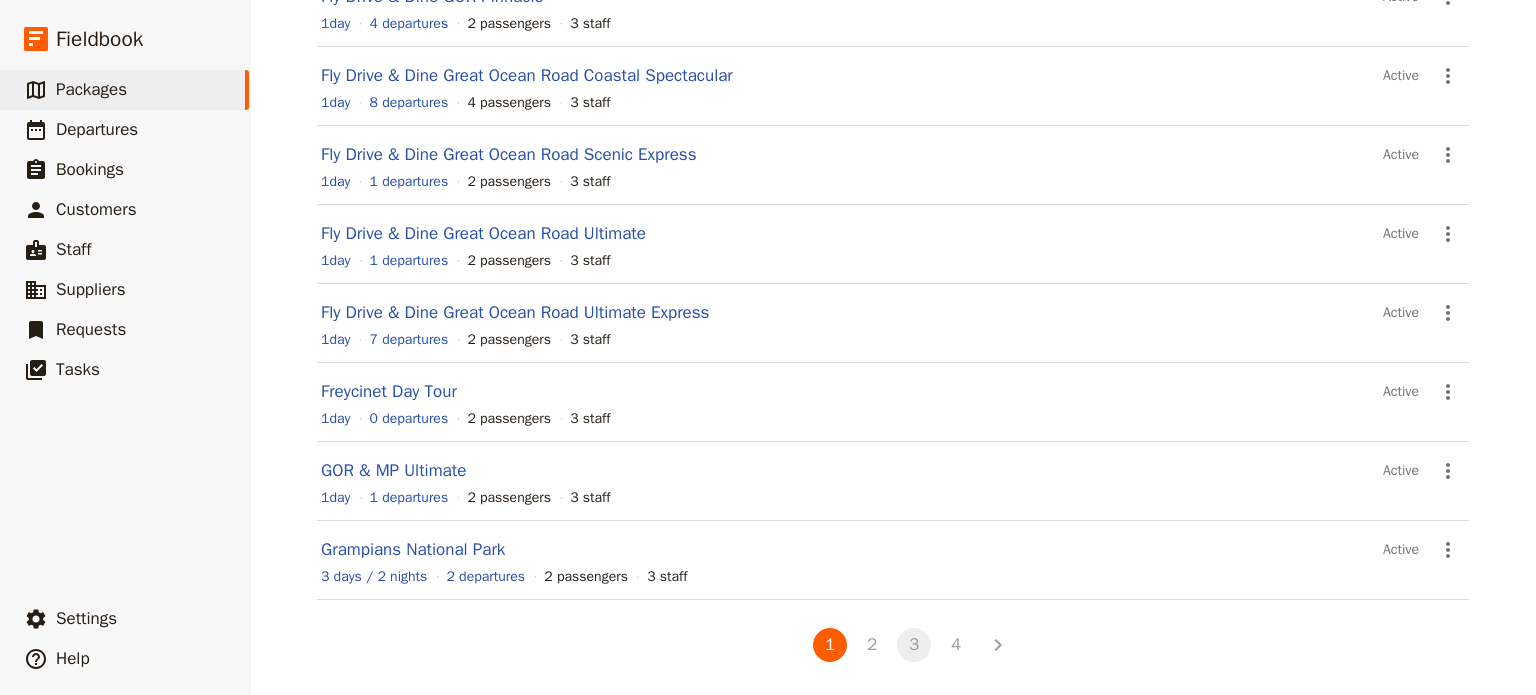 click on "3" at bounding box center (914, 645) 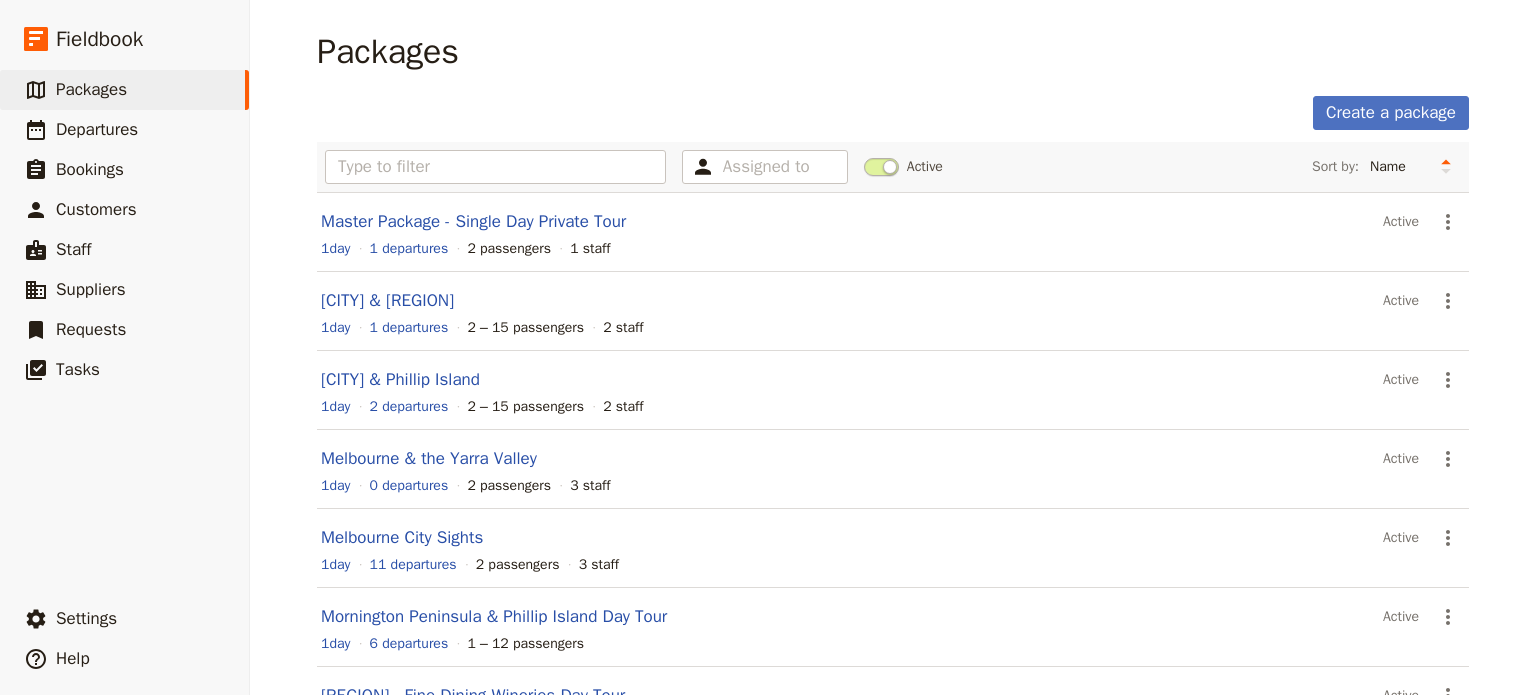 scroll, scrollTop: 383, scrollLeft: 0, axis: vertical 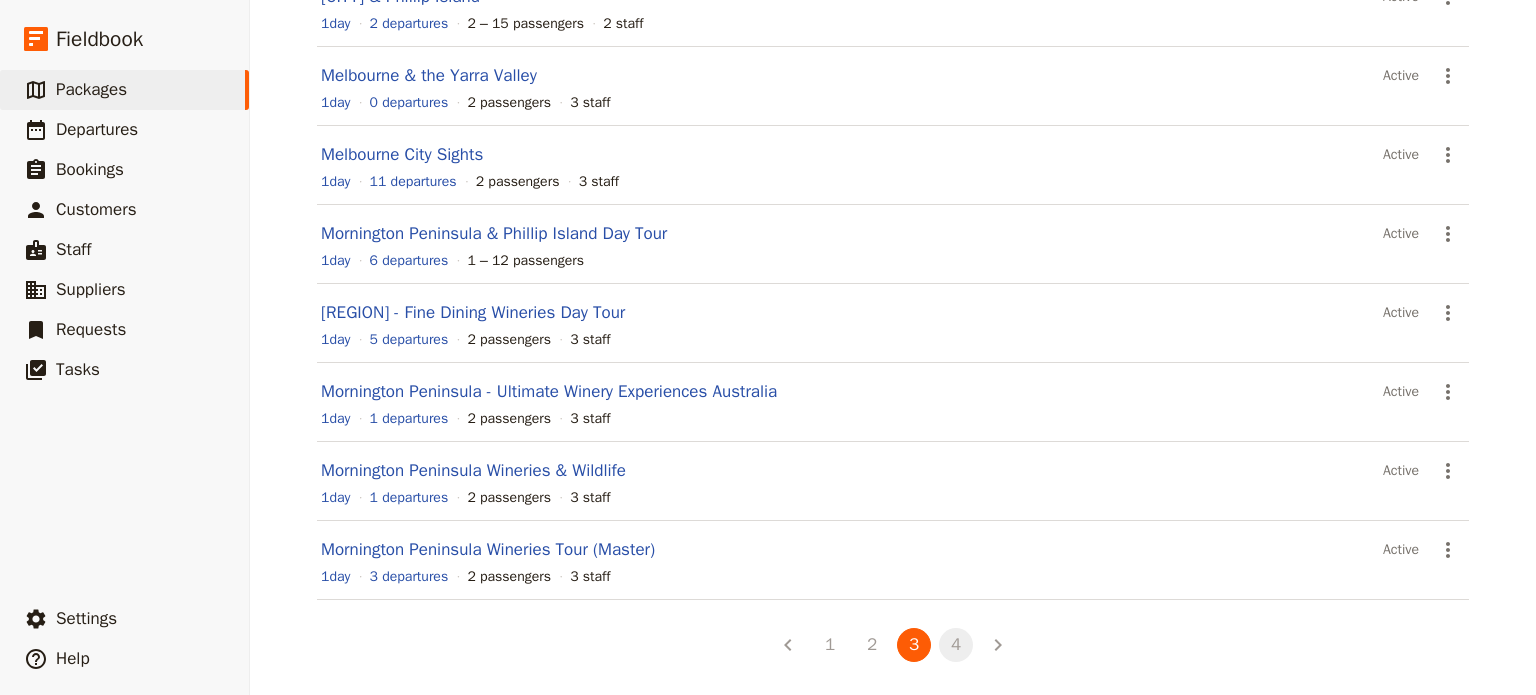 click on "4" at bounding box center (956, 645) 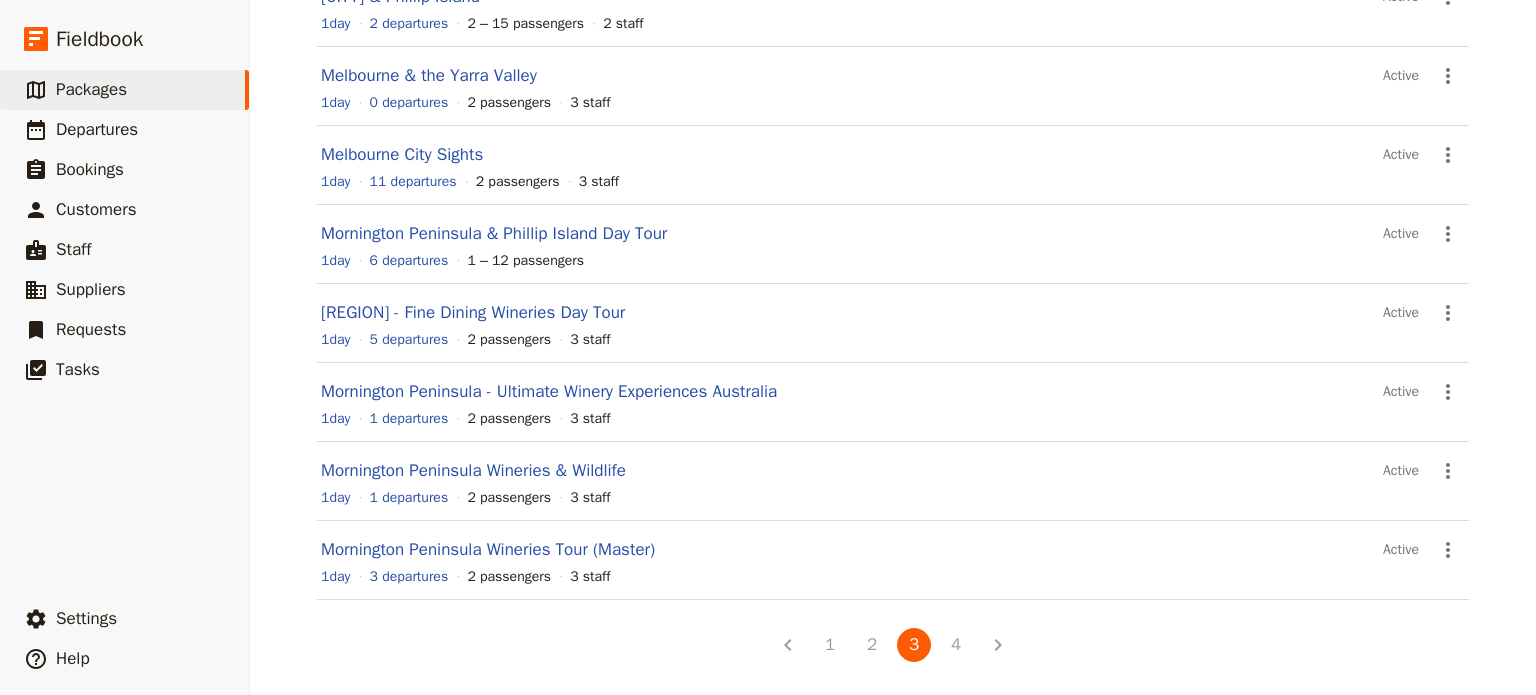 scroll, scrollTop: 0, scrollLeft: 0, axis: both 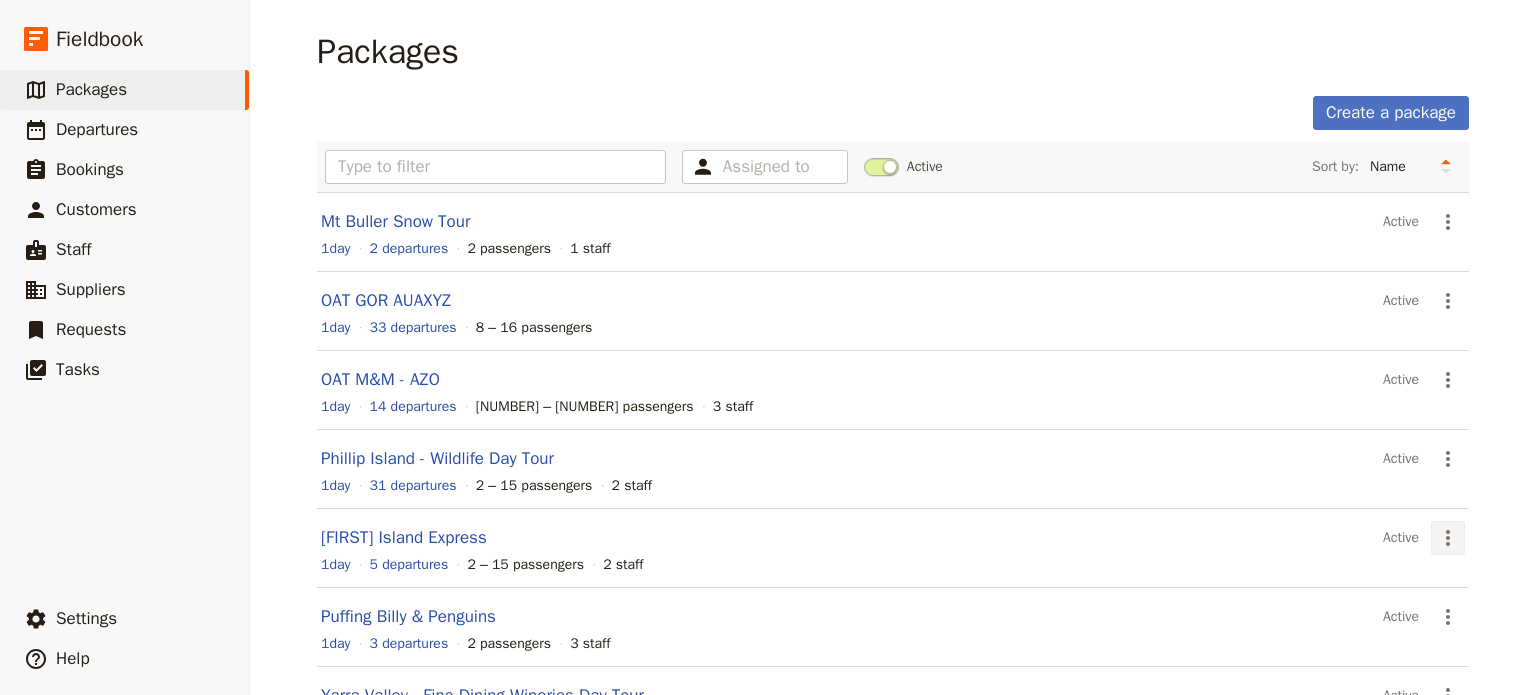 click 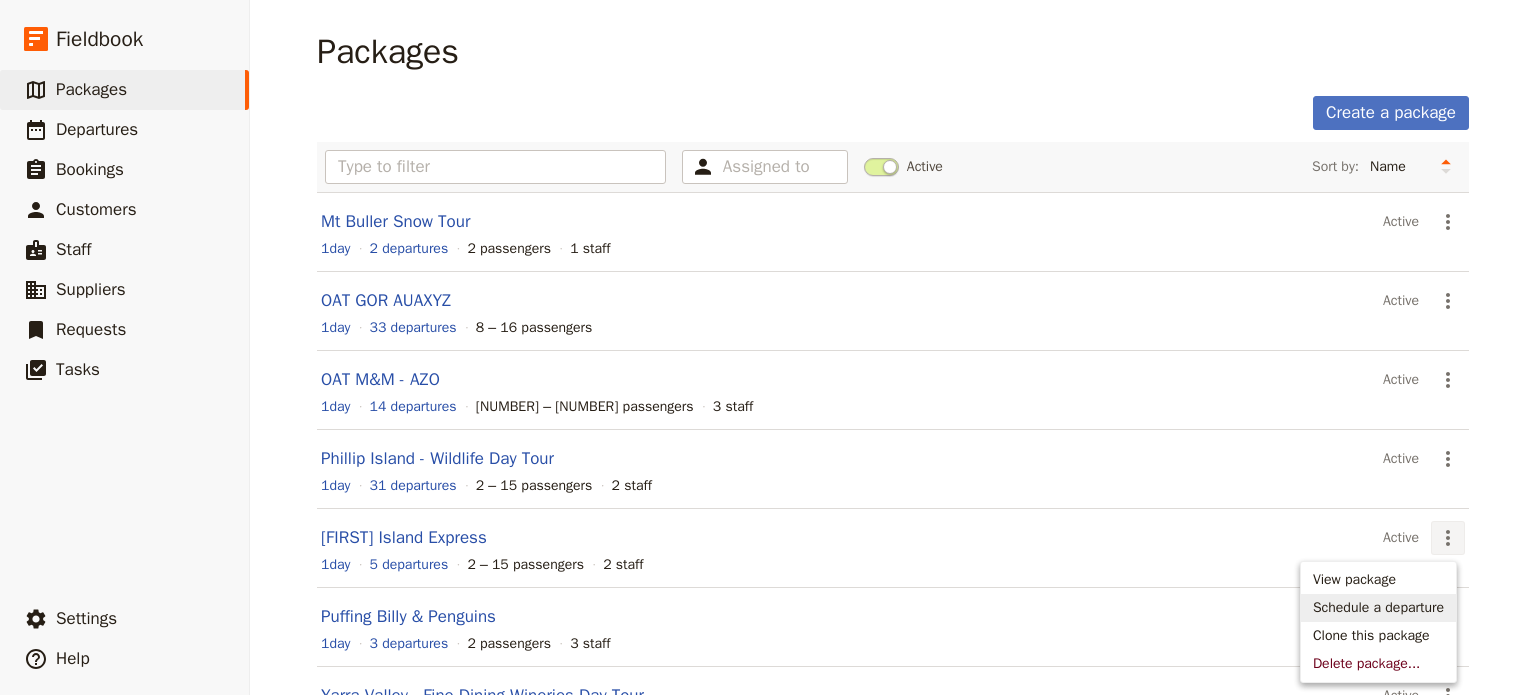 click on "Schedule a departure" at bounding box center (1378, 608) 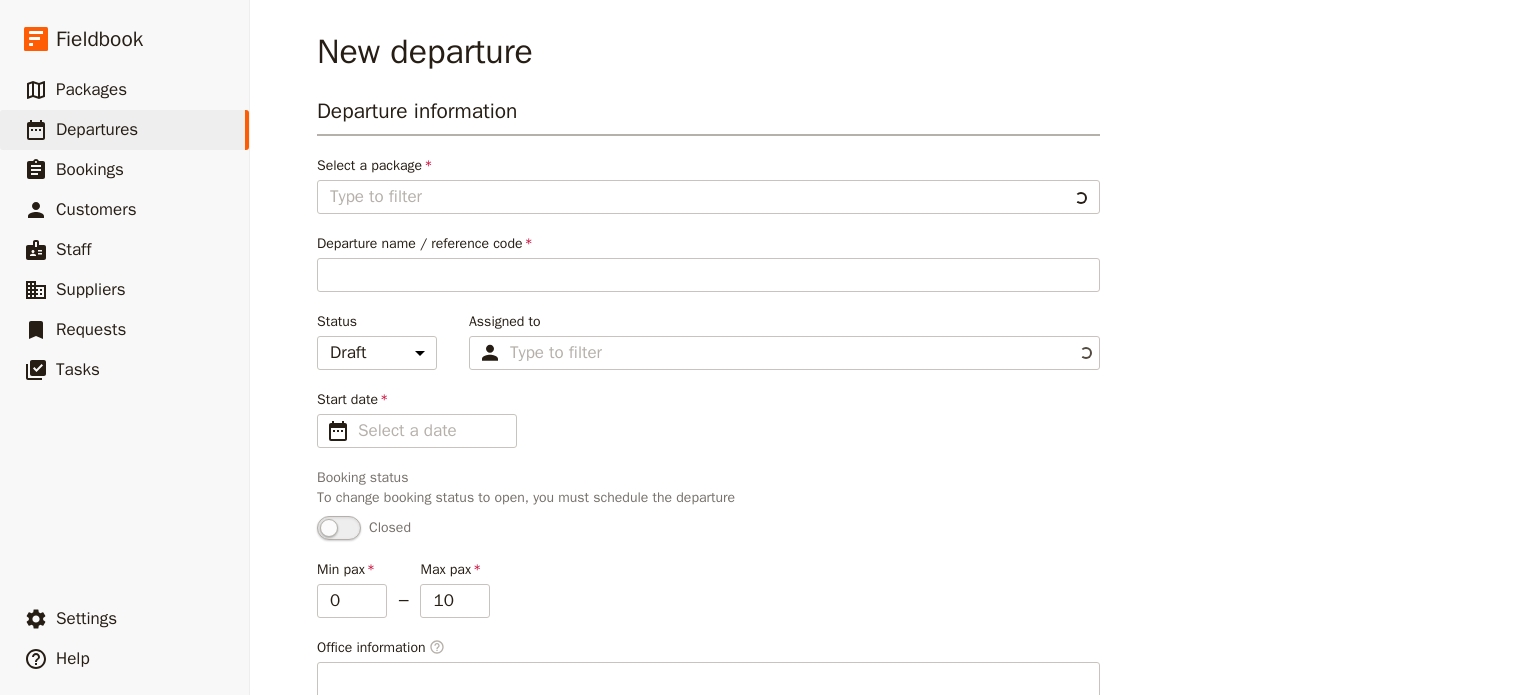 type on "[FIRST] Island Express" 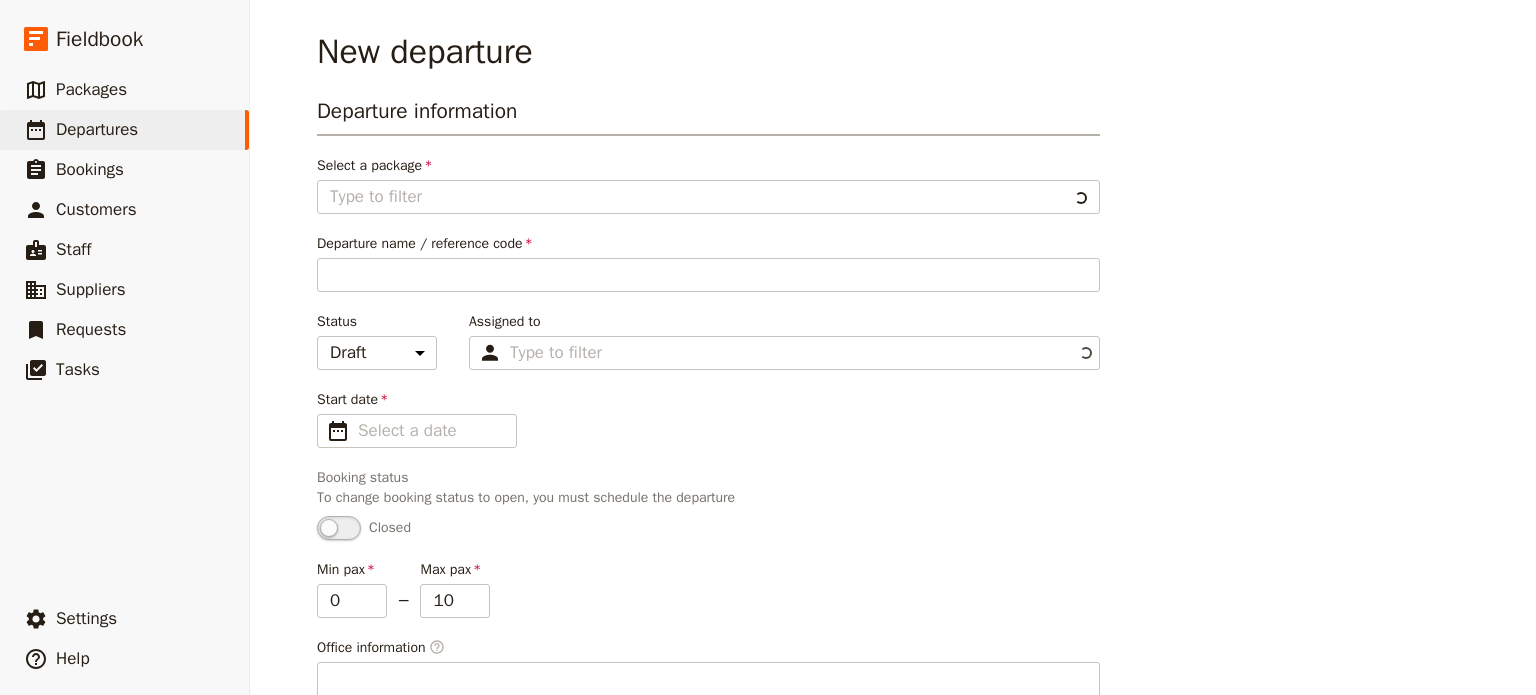 type on "Itinerary Colour Coding:
- Green: Attractions
- Orange: Transfers
- Pink:
- Blue: Meals
- Purple: Accommodation
- Dark Pink: Pick-Up & Drop-Off Information" 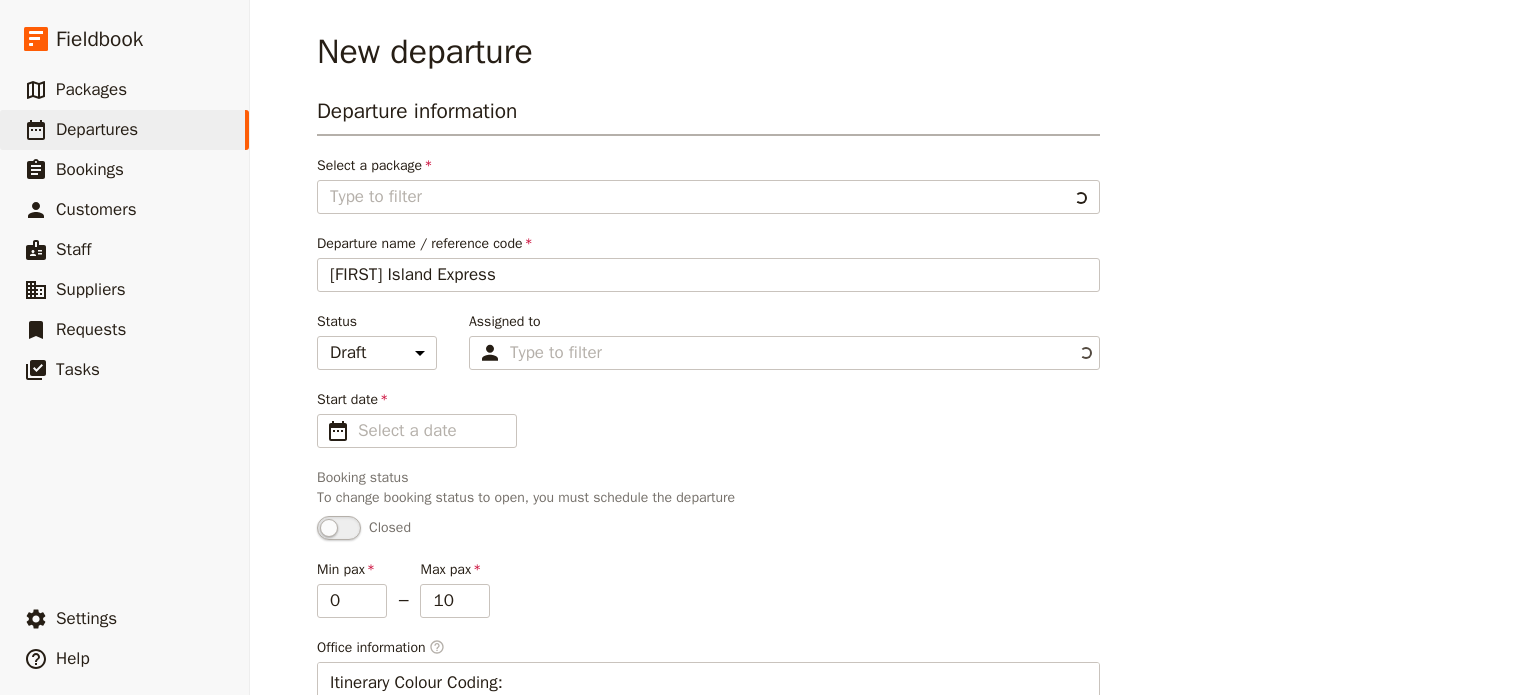 type on "[FIRST] Island Express" 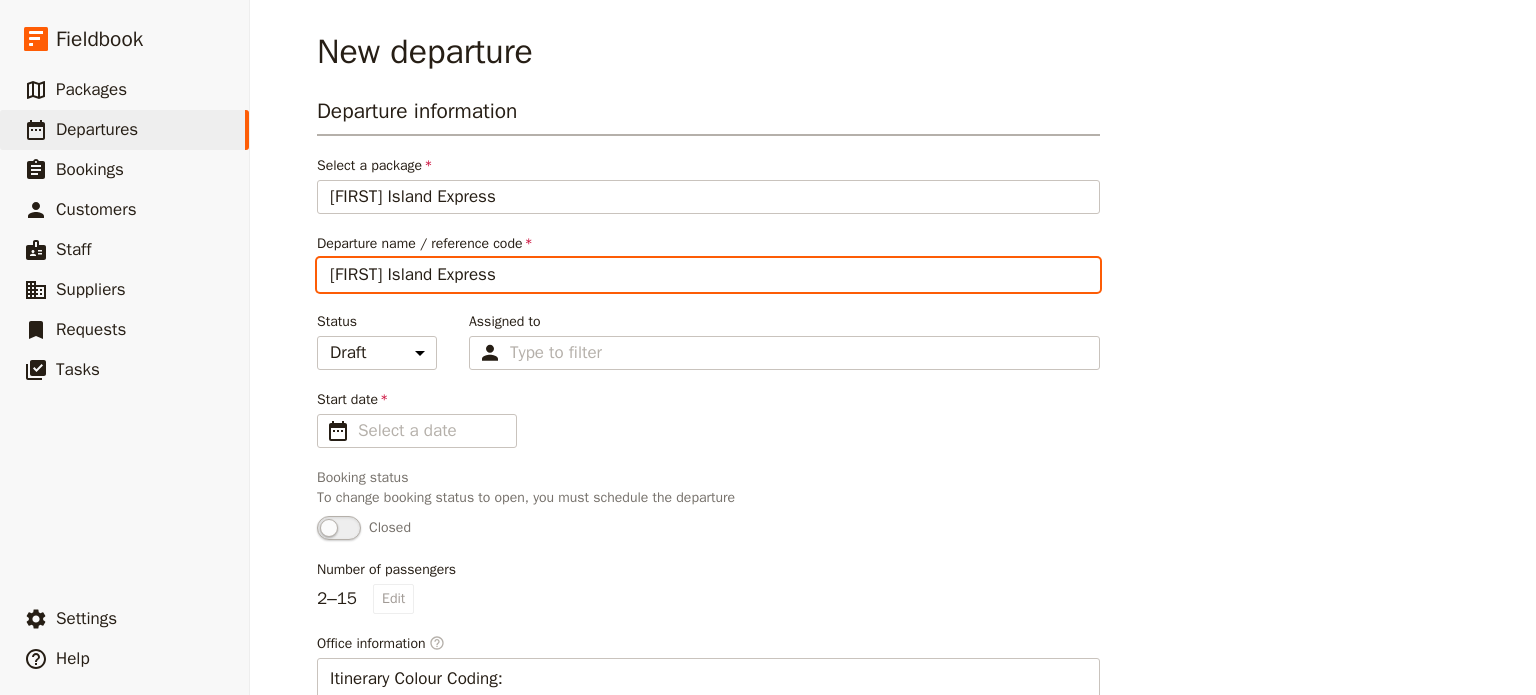 drag, startPoint x: 567, startPoint y: 269, endPoint x: 296, endPoint y: 273, distance: 271.0295 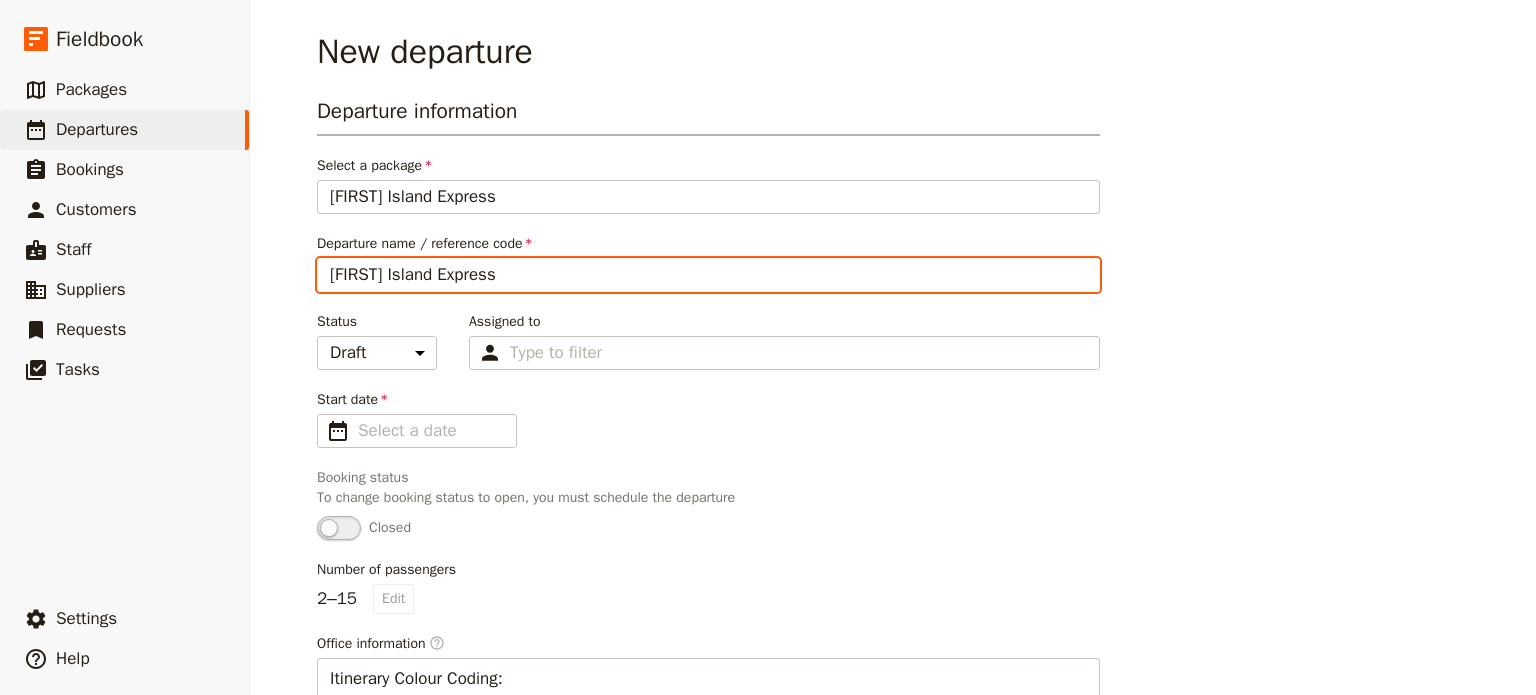 click on "Departure name for passengers Phillip Island Express Tagline for passengers Description for passengers 95 / 750   characters  remaining Create Discard" at bounding box center [893, 730] 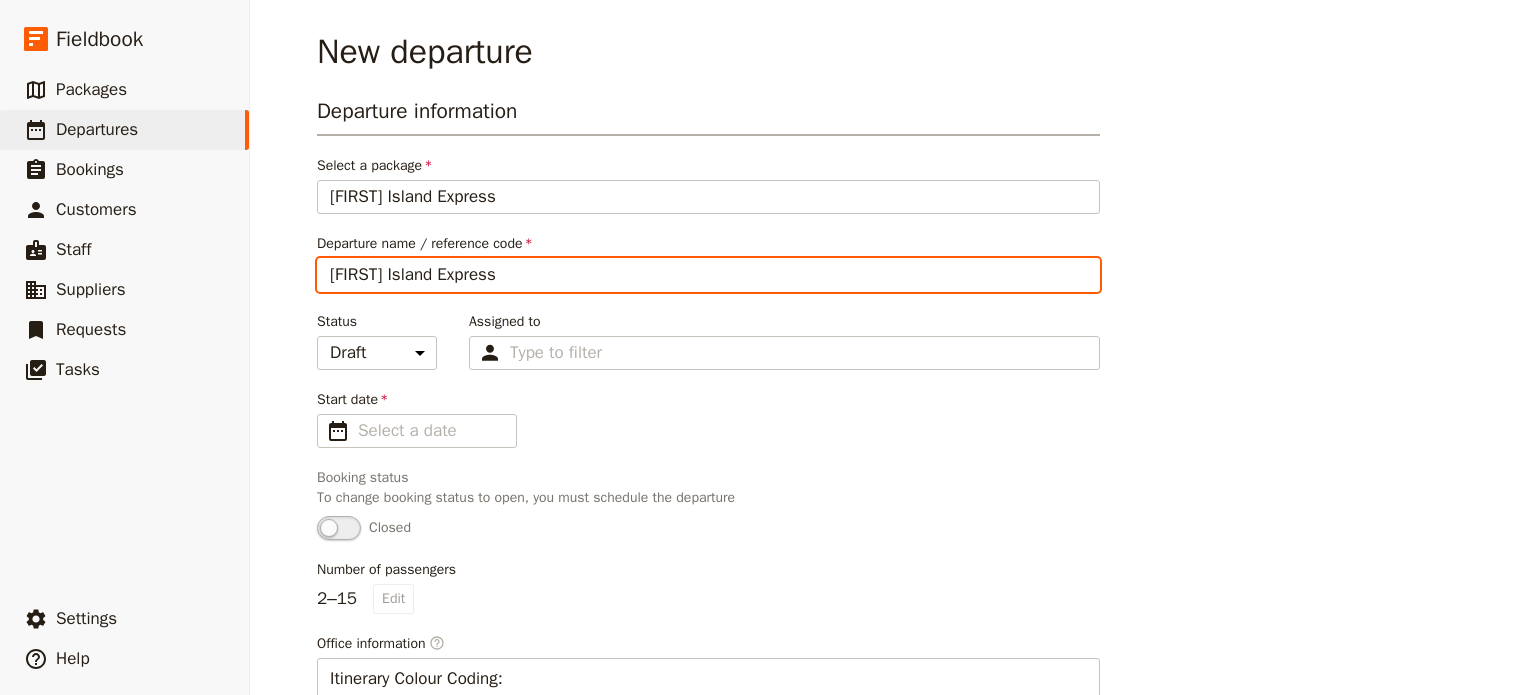 paste on "[FIRST] [LAST]" 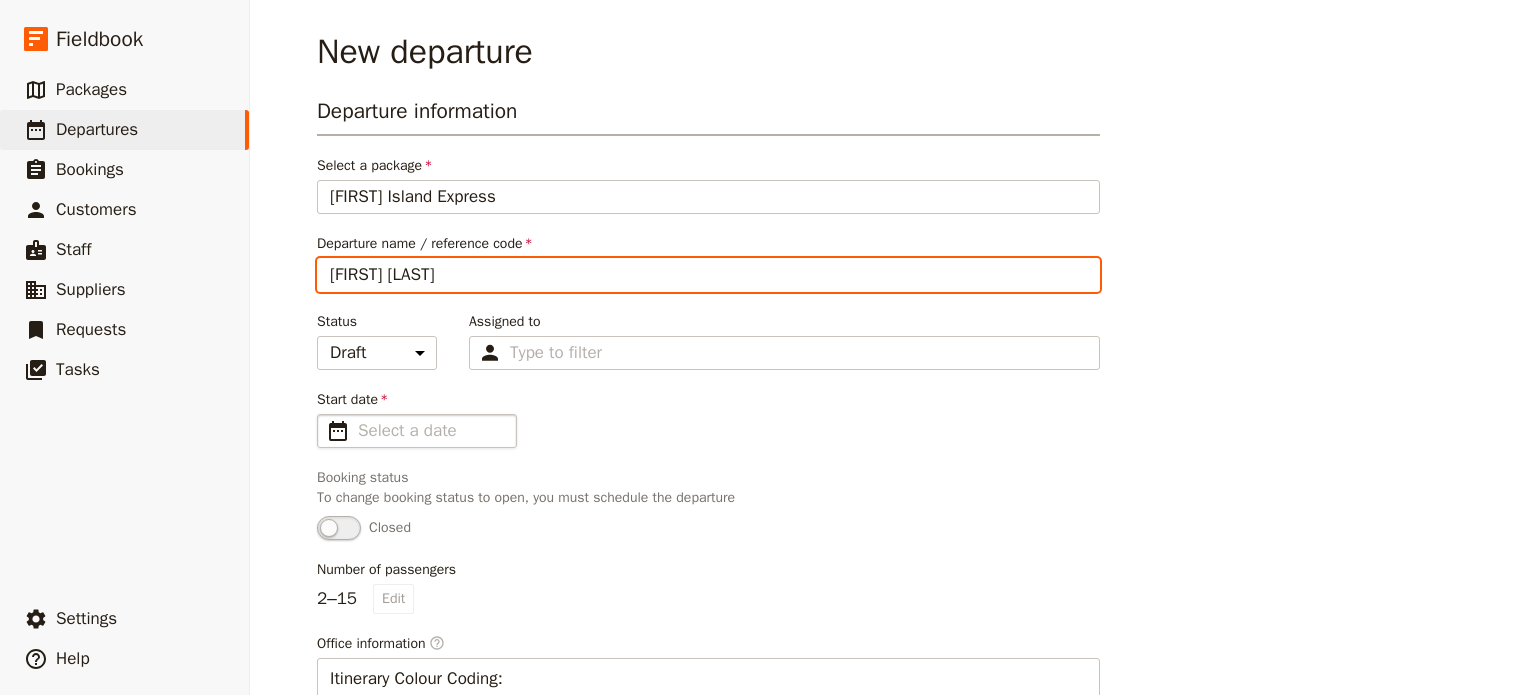 type on "[FIRST] [LAST]" 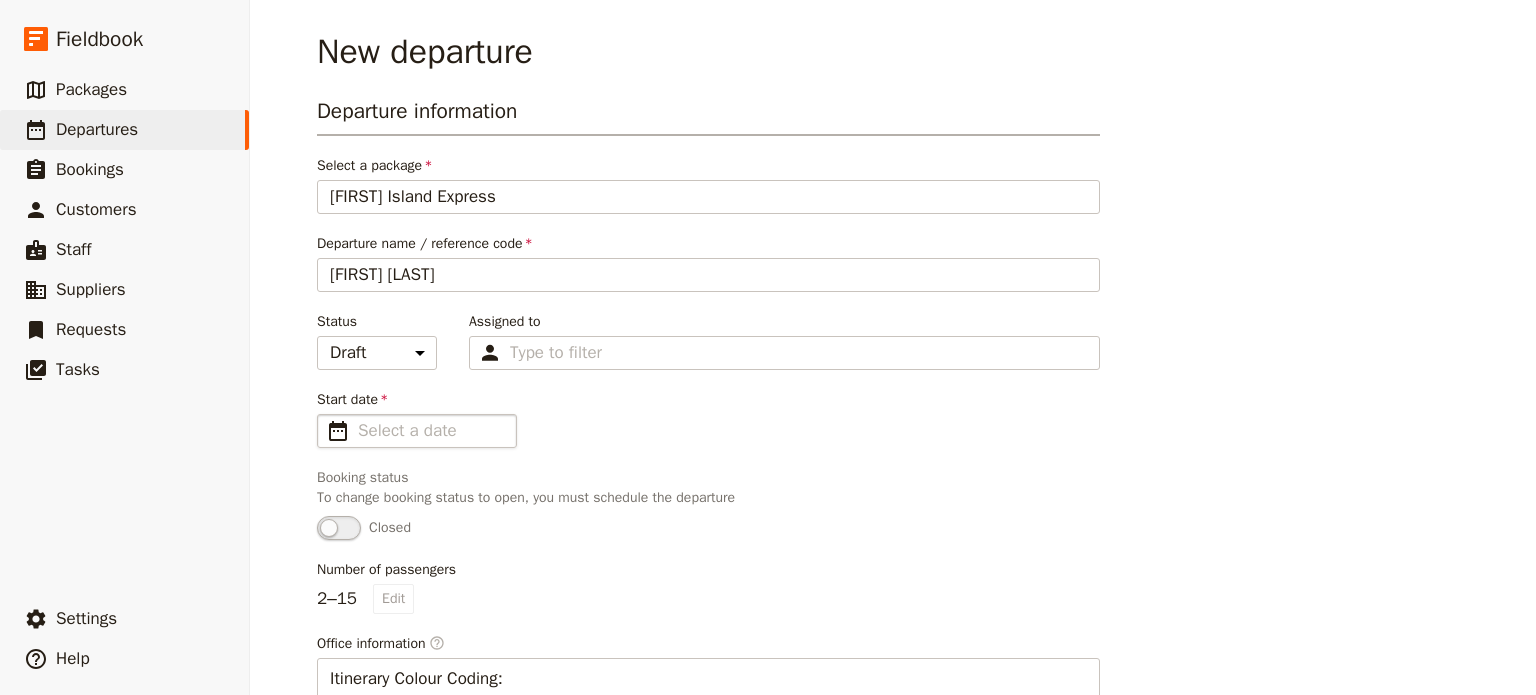 click on "​" at bounding box center [338, 431] 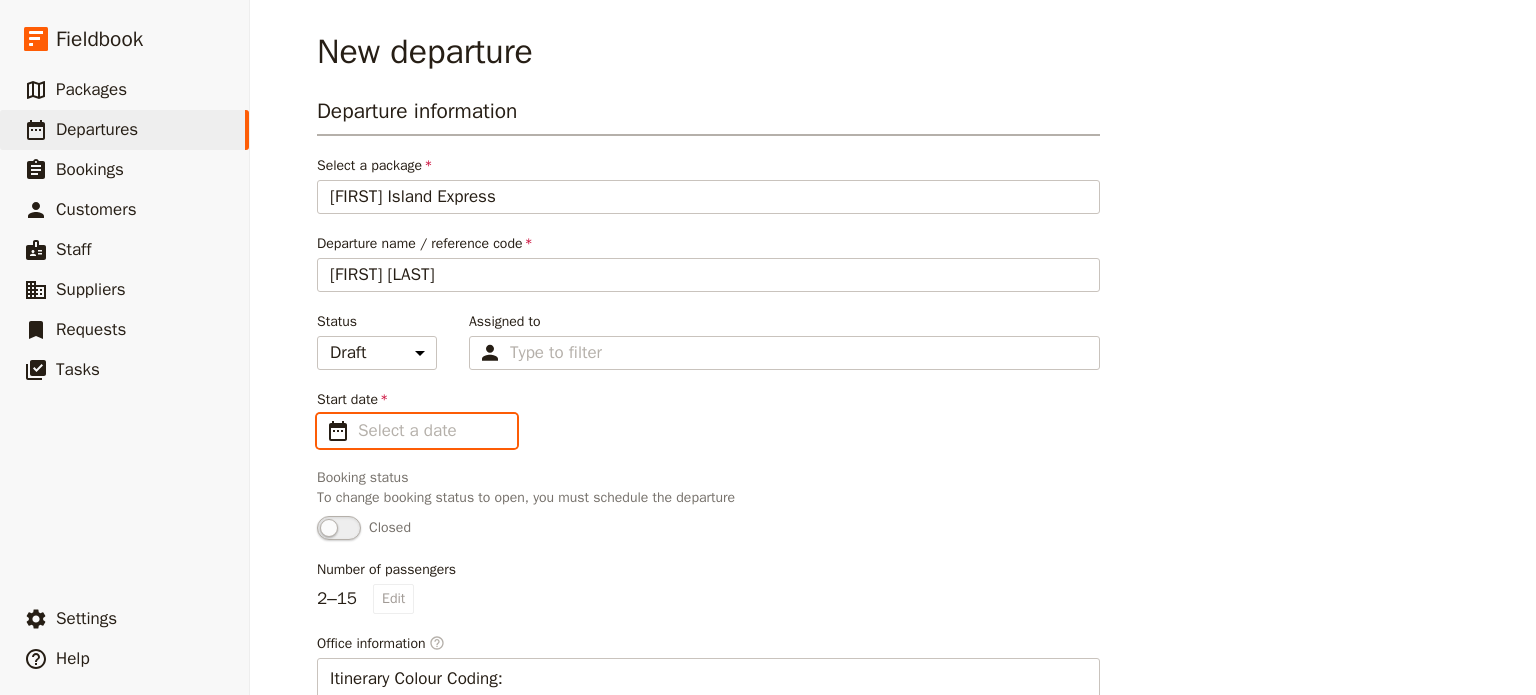 click on "Start date ​" at bounding box center (431, 431) 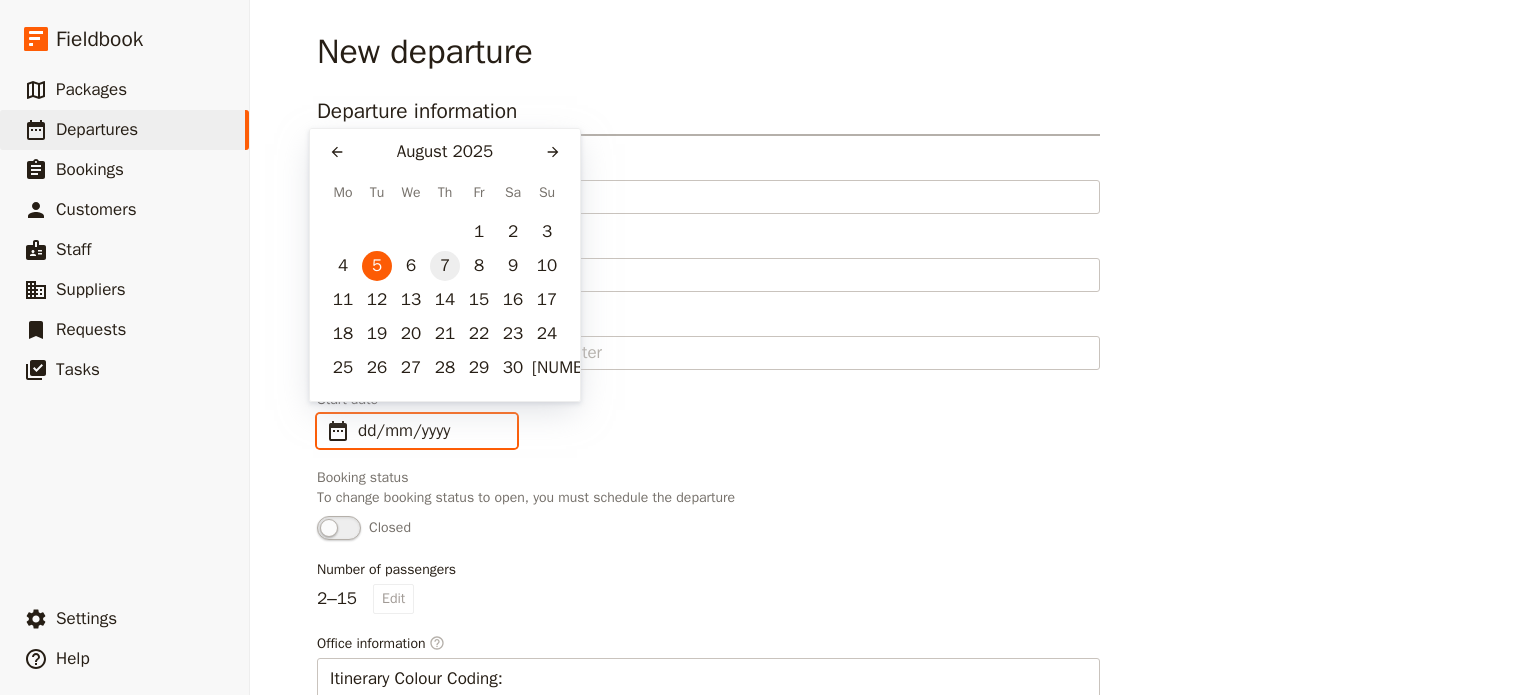 click on "7" at bounding box center (445, 266) 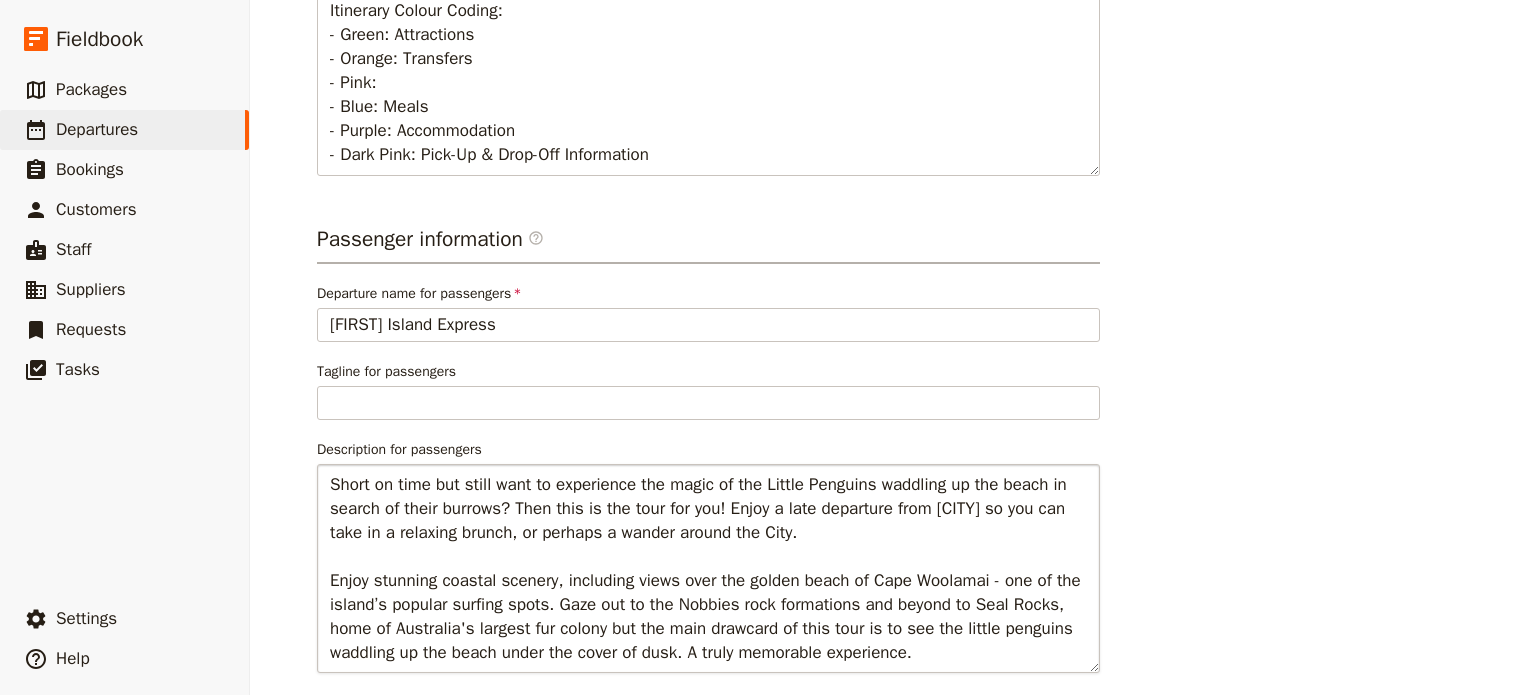 scroll, scrollTop: 762, scrollLeft: 0, axis: vertical 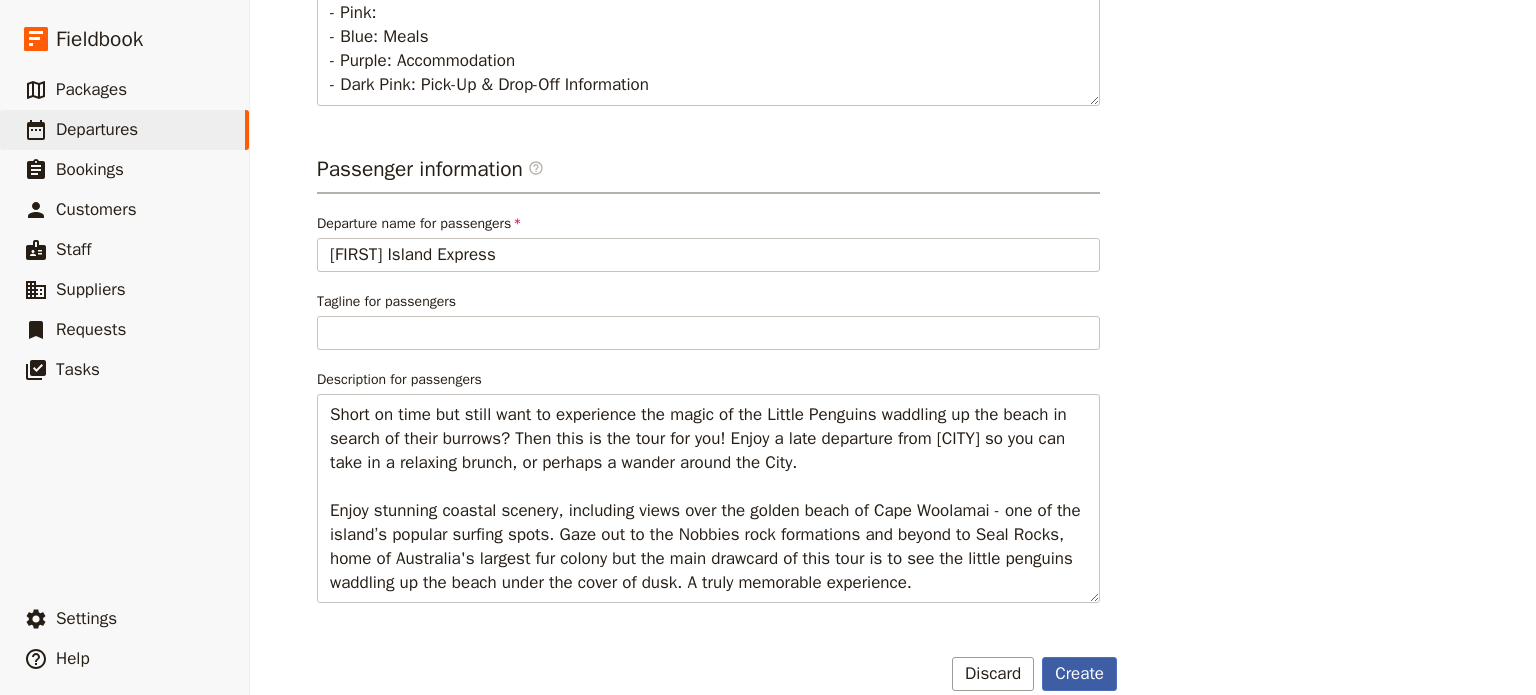 click on "Create" at bounding box center [1079, 674] 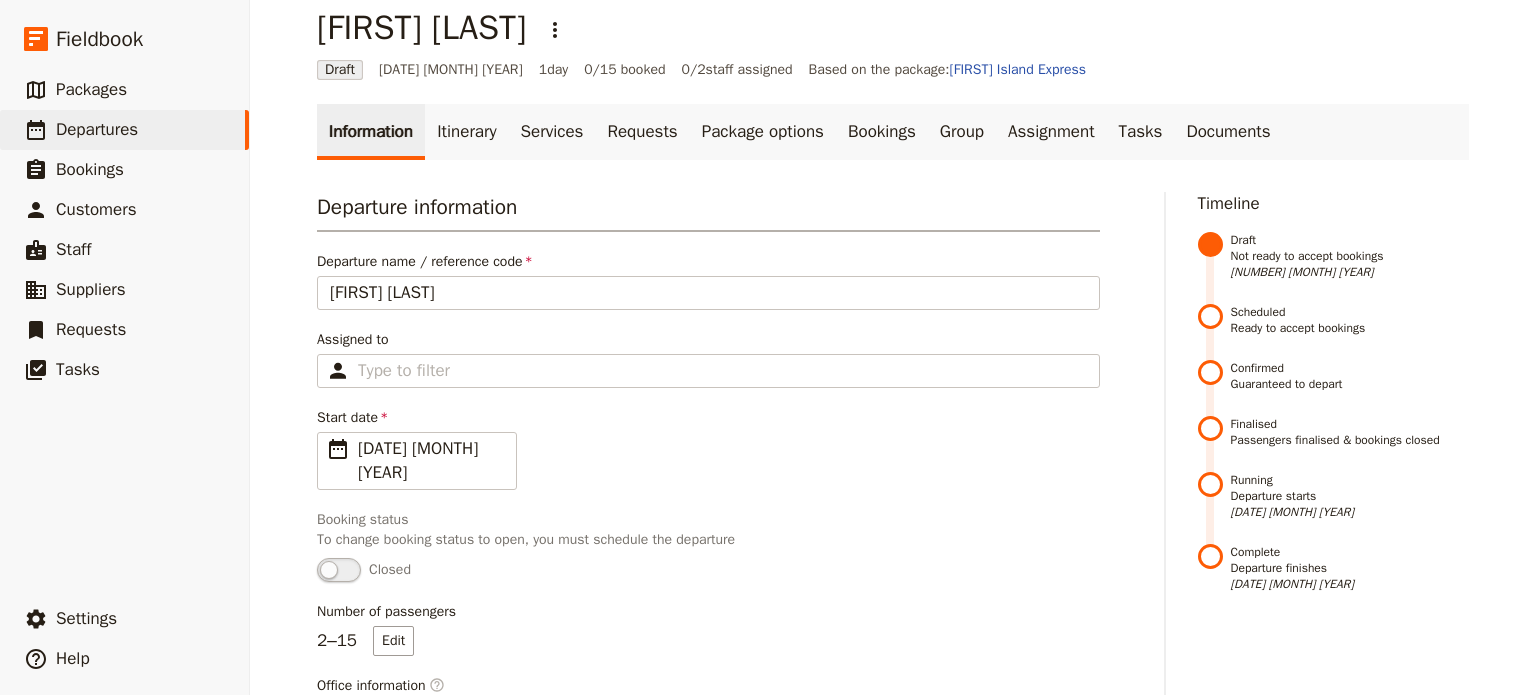 scroll, scrollTop: 0, scrollLeft: 0, axis: both 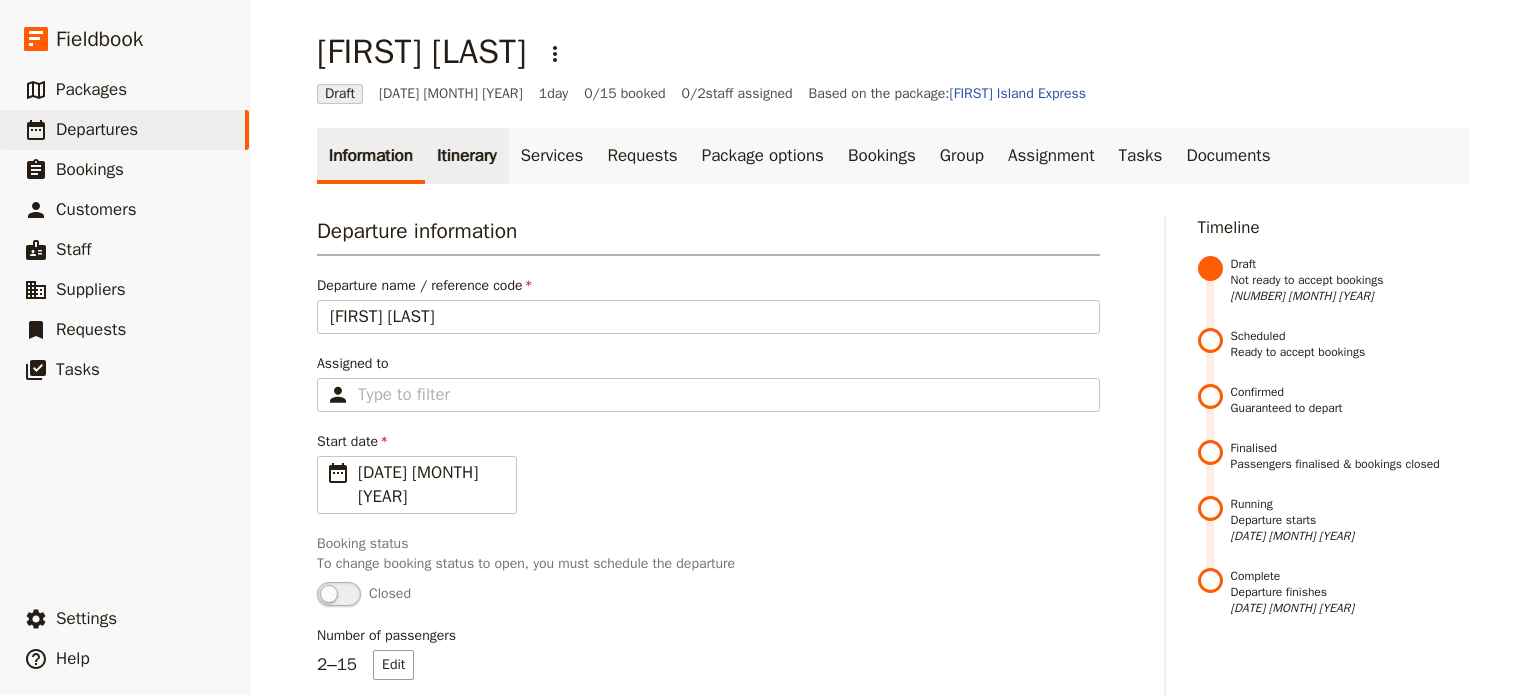 click on "Itinerary" at bounding box center (466, 156) 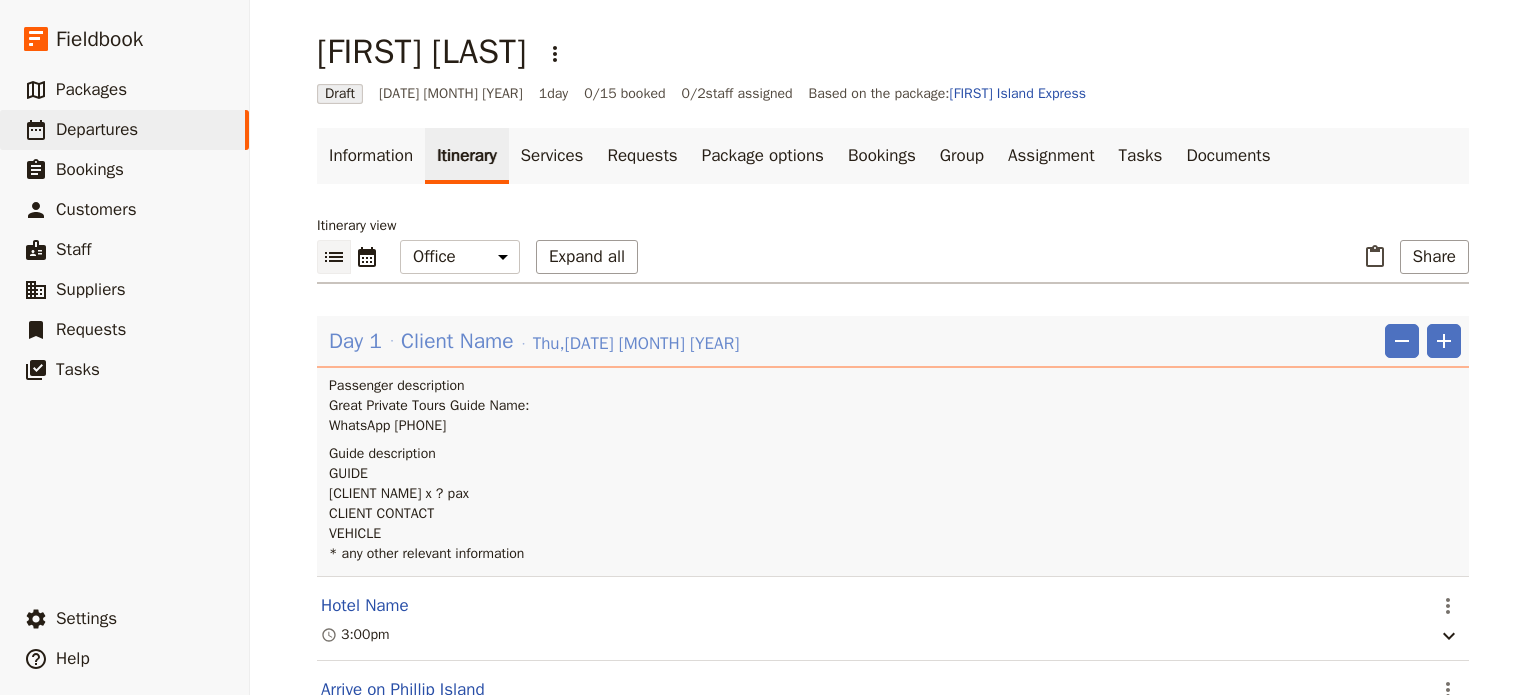 click on "Client Name" at bounding box center [457, 341] 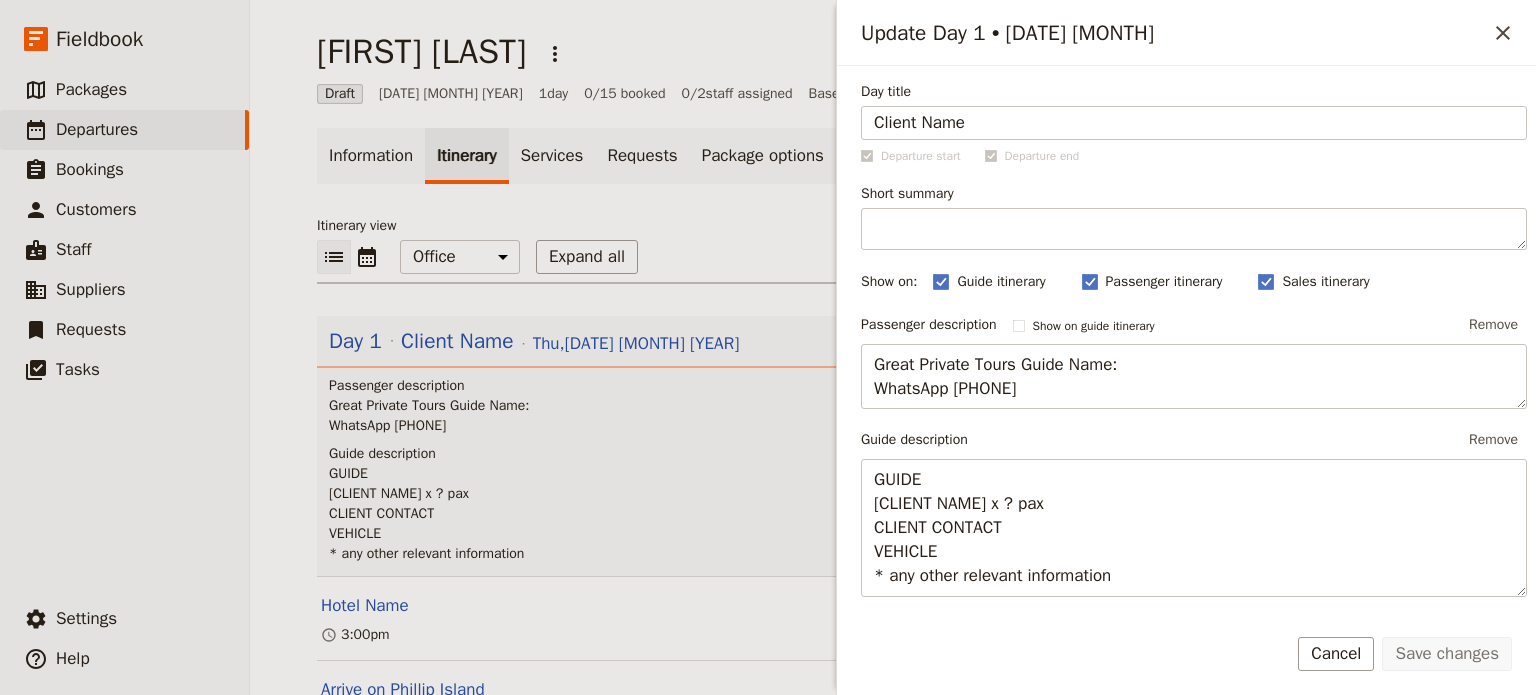 drag, startPoint x: 982, startPoint y: 123, endPoint x: 840, endPoint y: 124, distance: 142.00352 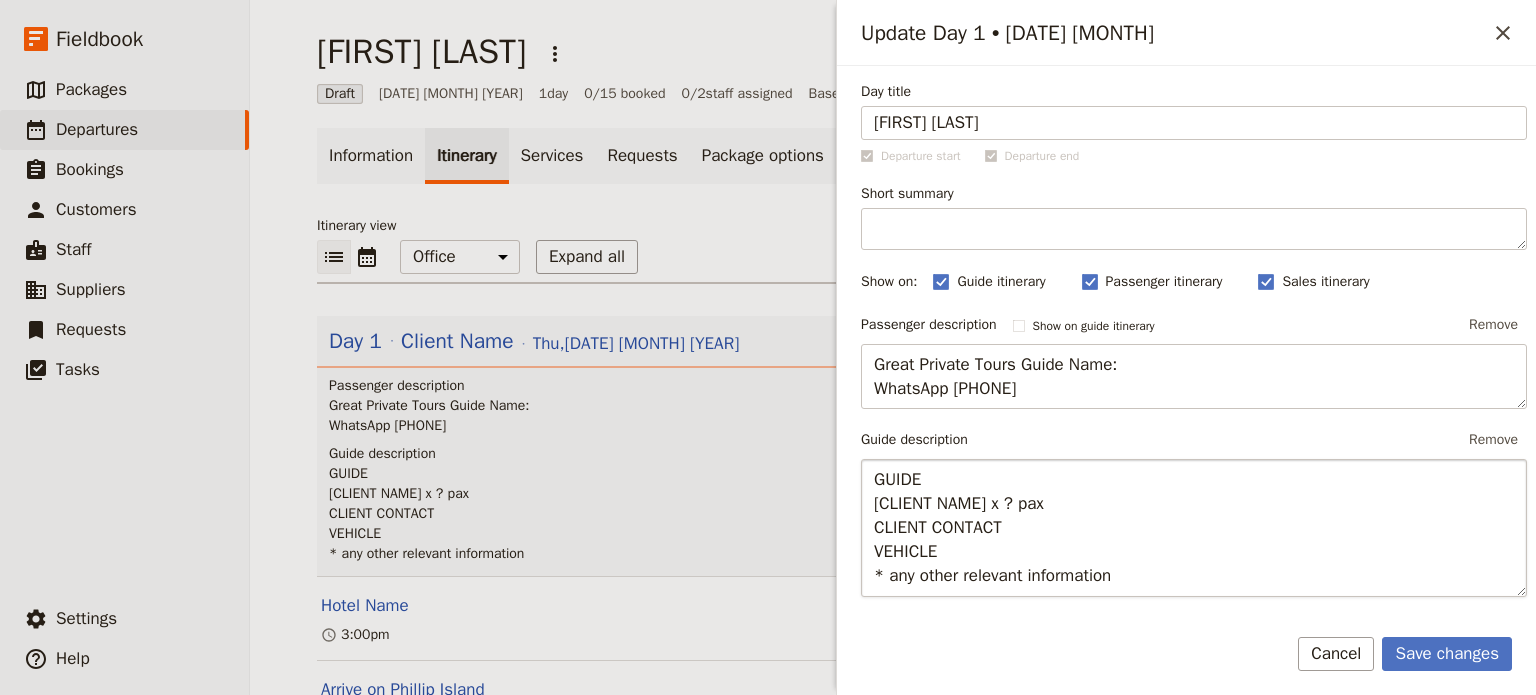 type on "[FIRST] [LAST]" 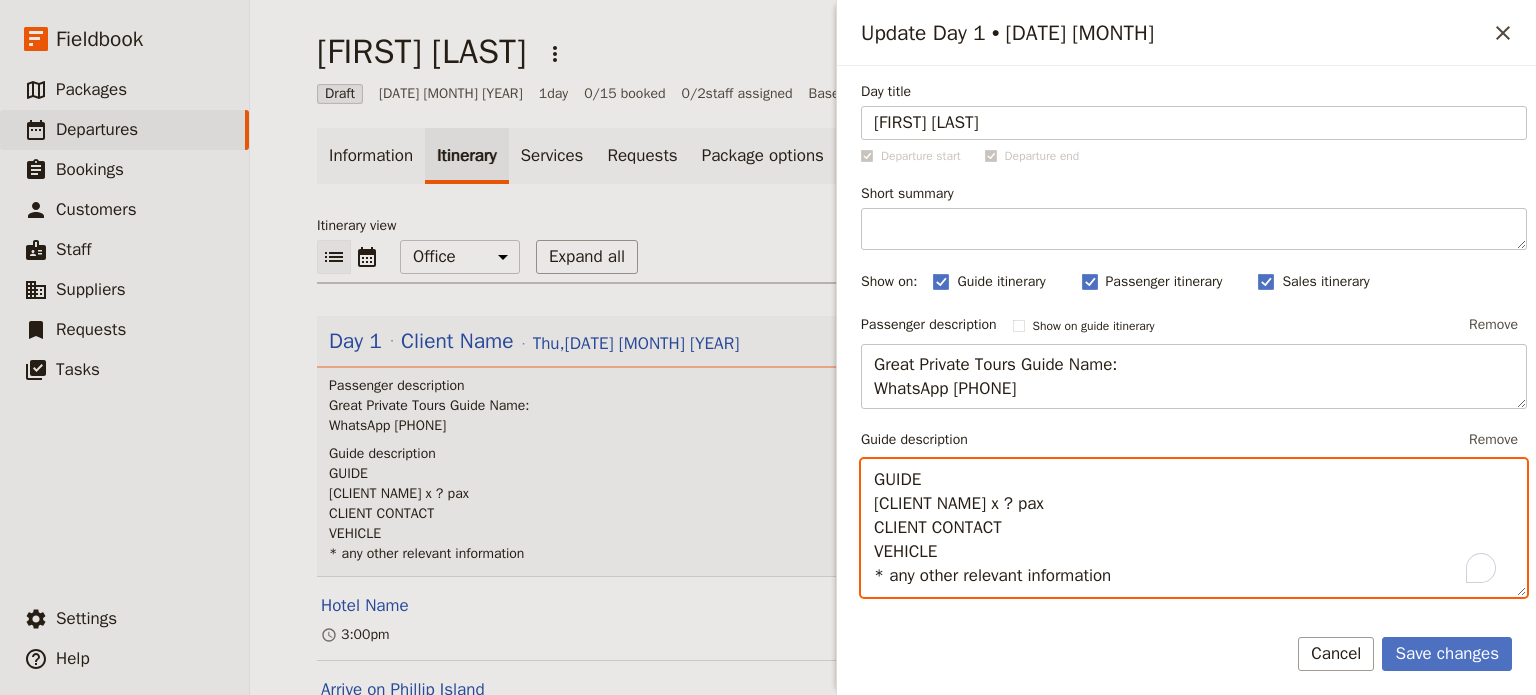 drag, startPoint x: 978, startPoint y: 503, endPoint x: 889, endPoint y: 495, distance: 89.358826 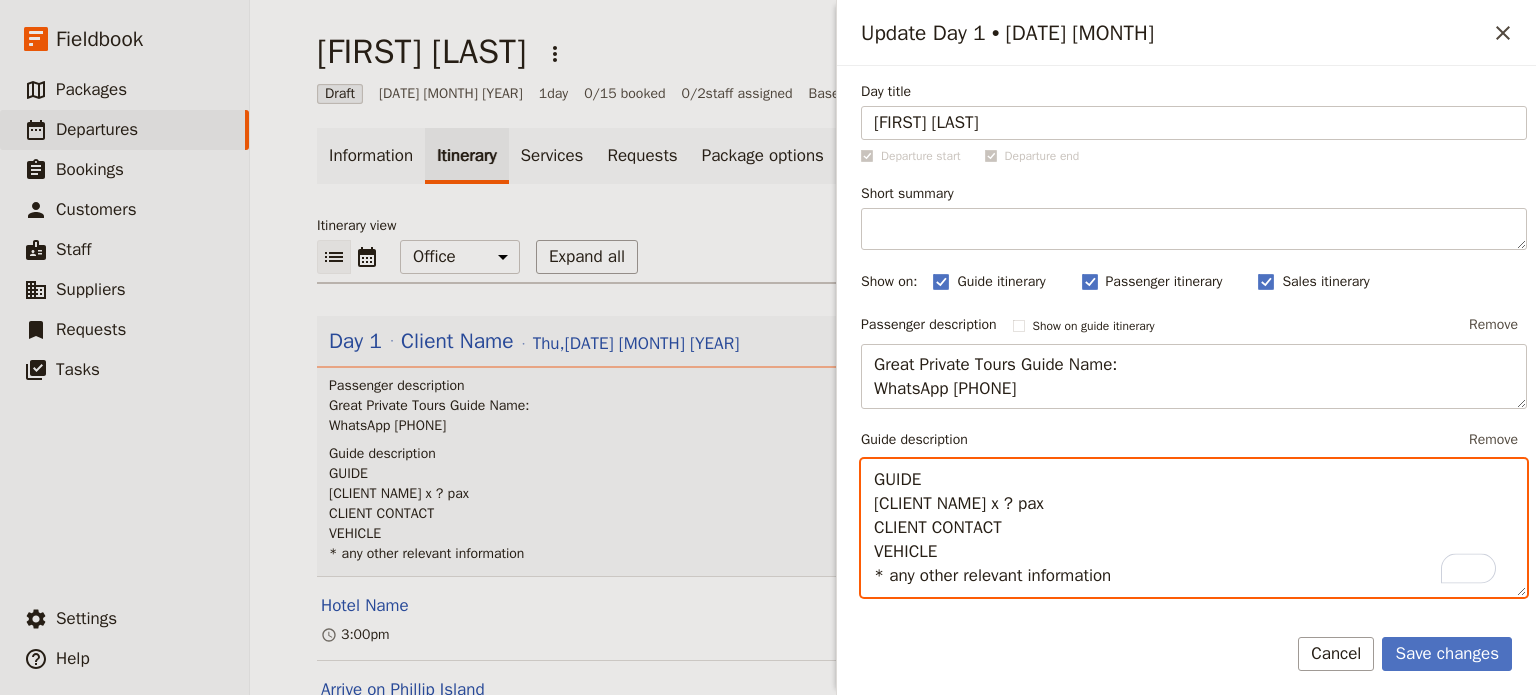 paste on "[FIRST] [LAST]" 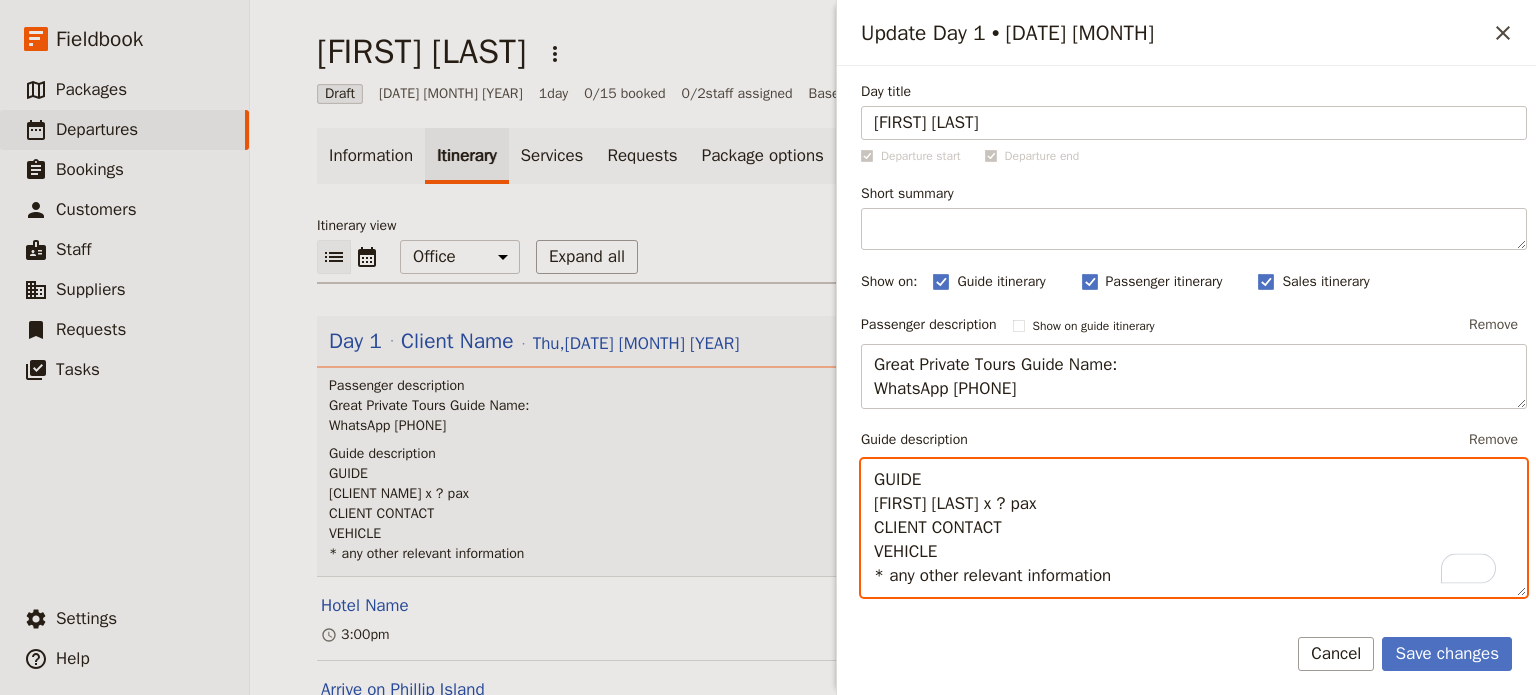 drag, startPoint x: 998, startPoint y: 503, endPoint x: 985, endPoint y: 504, distance: 13.038404 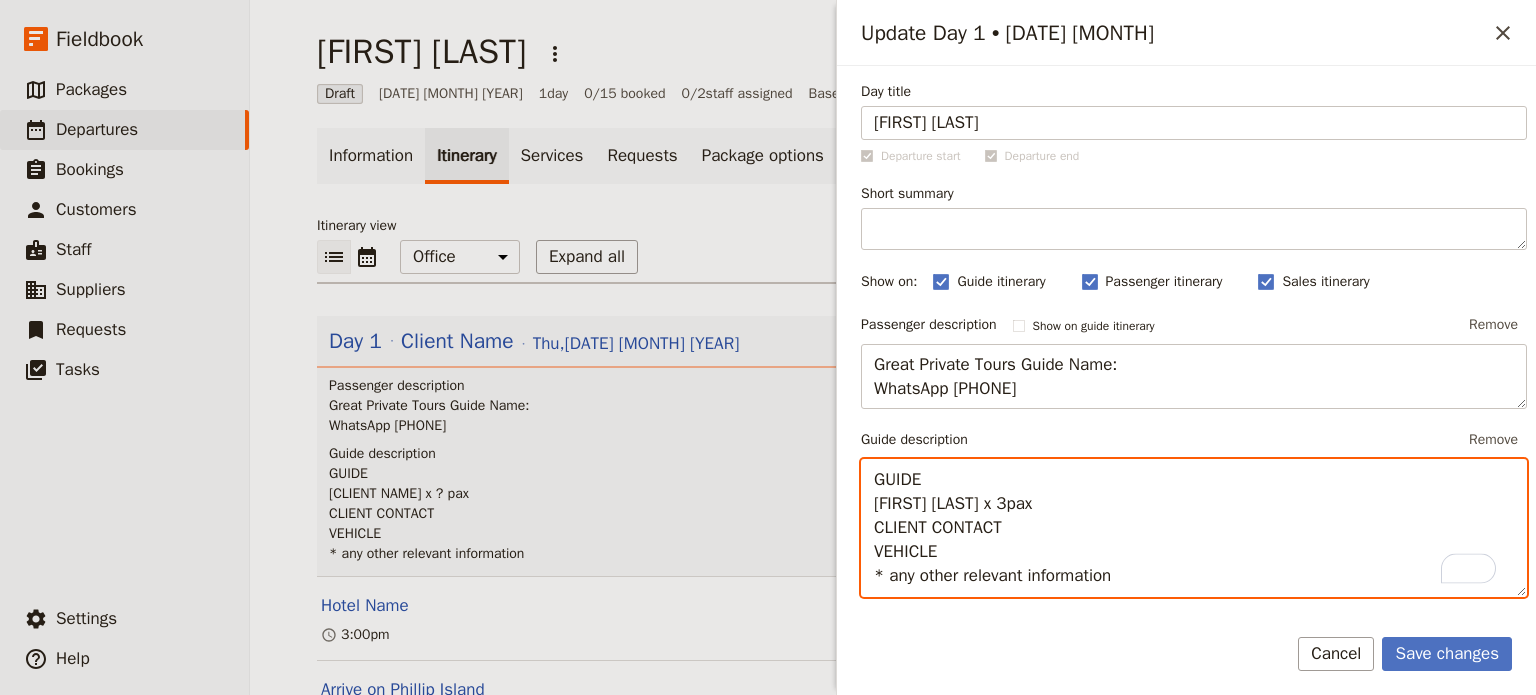 drag, startPoint x: 914, startPoint y: 550, endPoint x: 883, endPoint y: 549, distance: 31.016125 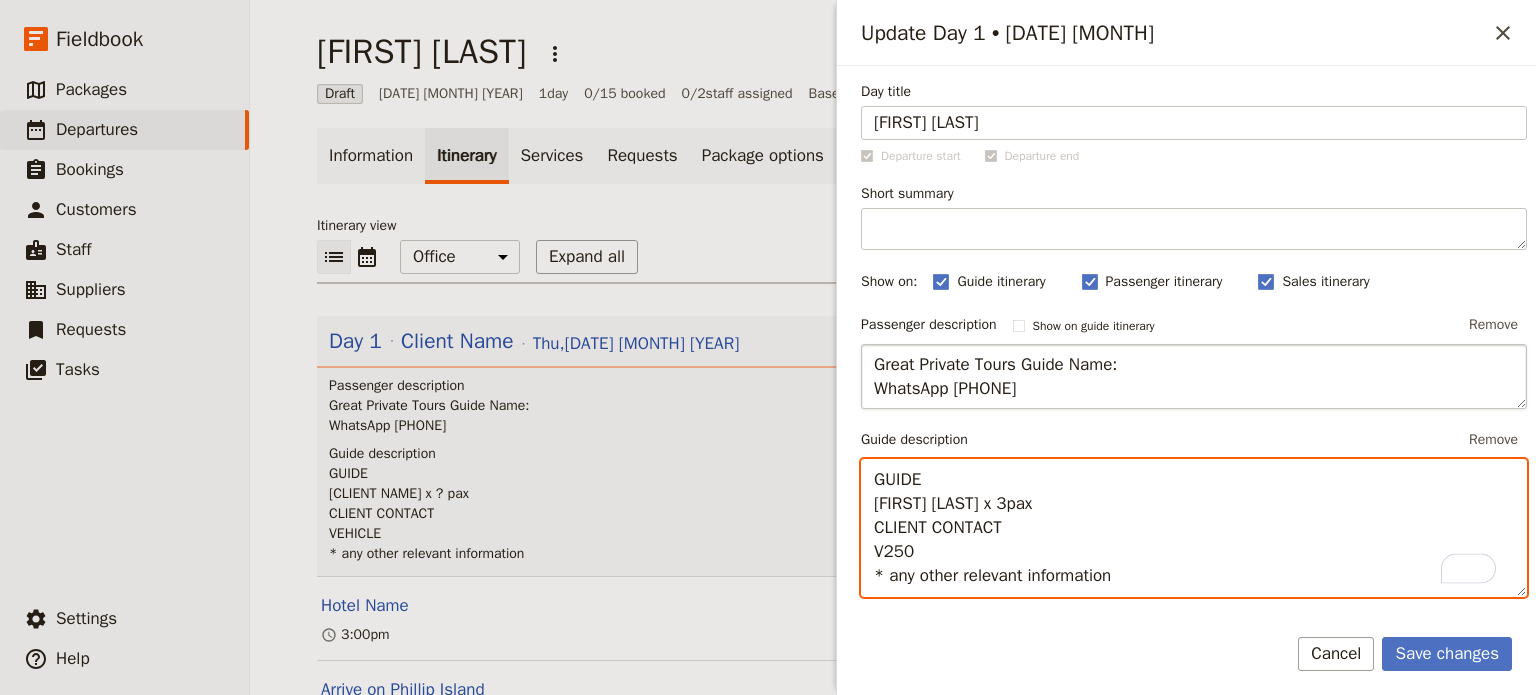 type on "GUIDE
[FIRST] [LAST] x 3pax
CLIENT CONTACT
V250
* any other relevant information" 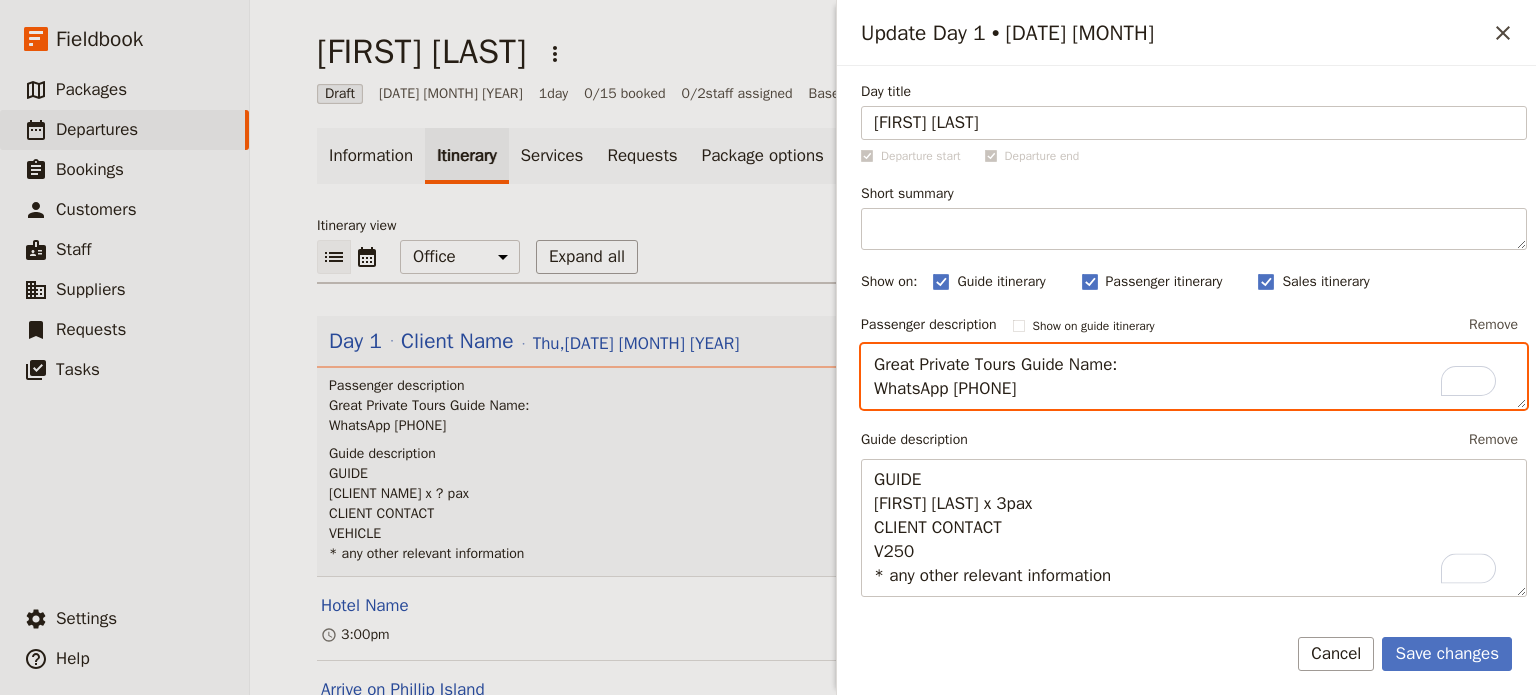 drag, startPoint x: 1052, startPoint y: 353, endPoint x: 1068, endPoint y: 351, distance: 16.124516 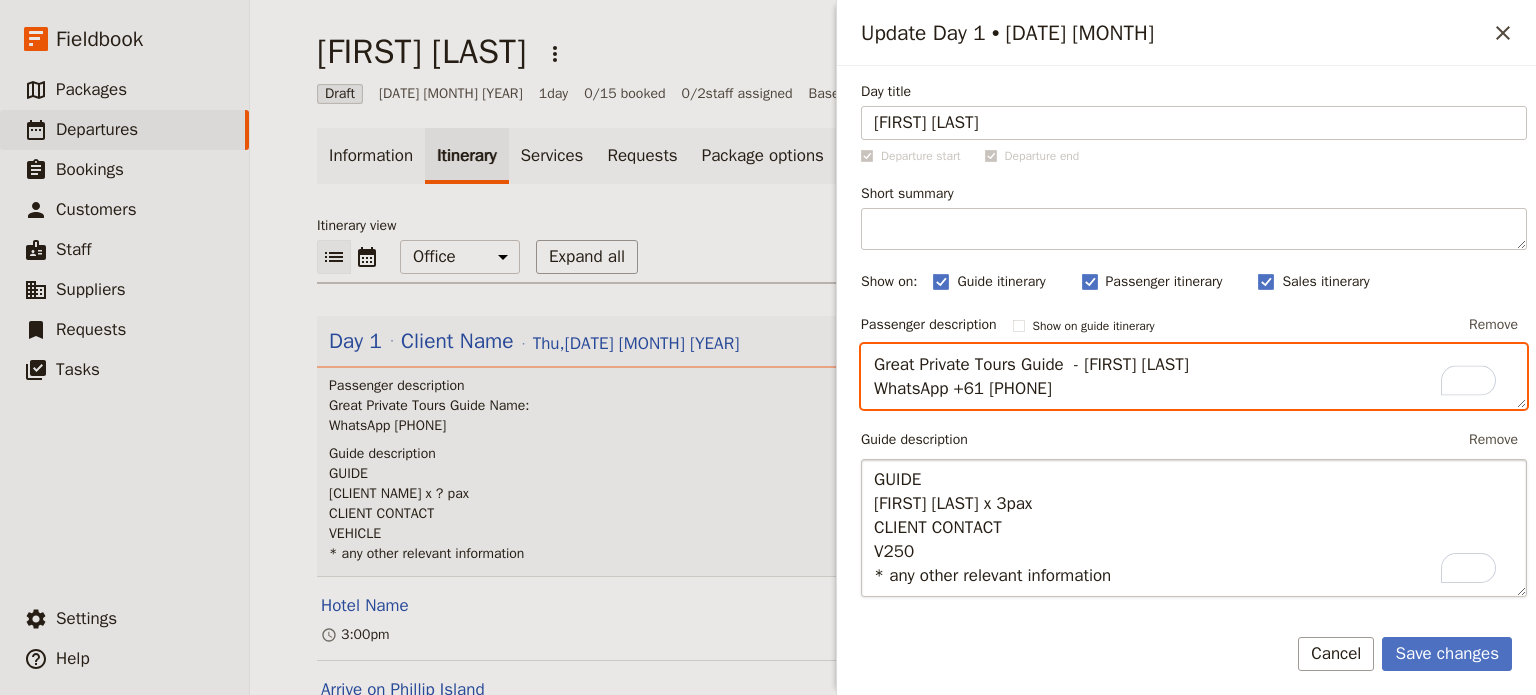 scroll, scrollTop: 100, scrollLeft: 0, axis: vertical 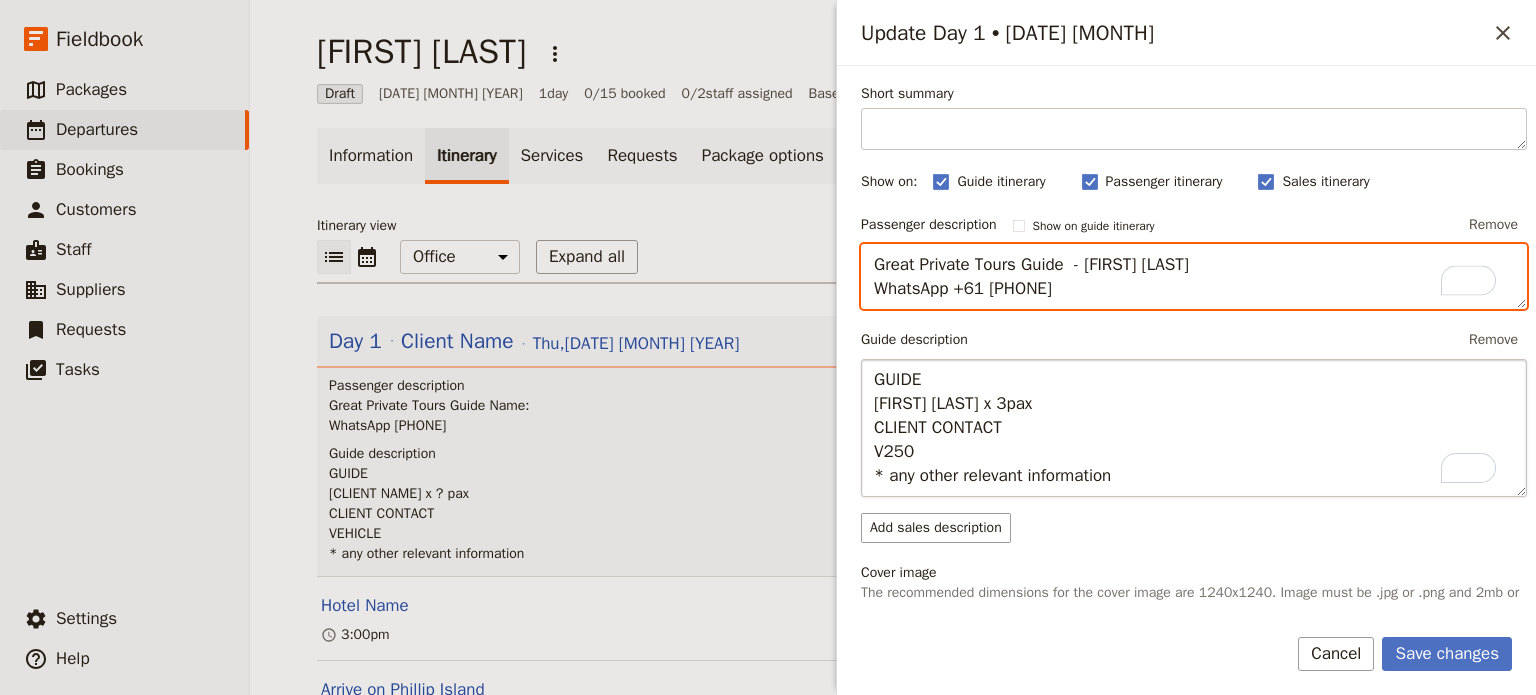 type on "Great Private Tours Guide  - [FIRST] [LAST]
WhatsApp +61 [PHONE]" 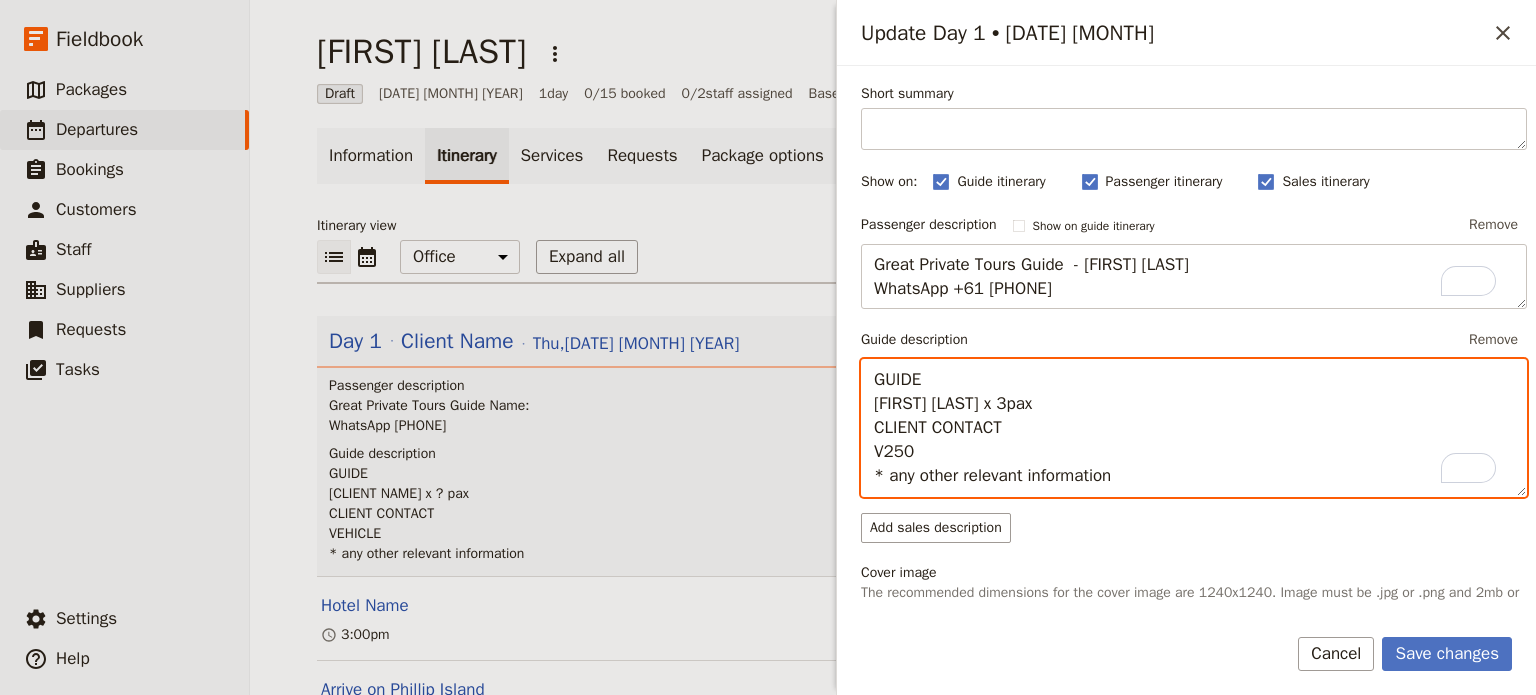 drag, startPoint x: 960, startPoint y: 375, endPoint x: 814, endPoint y: 374, distance: 146.00342 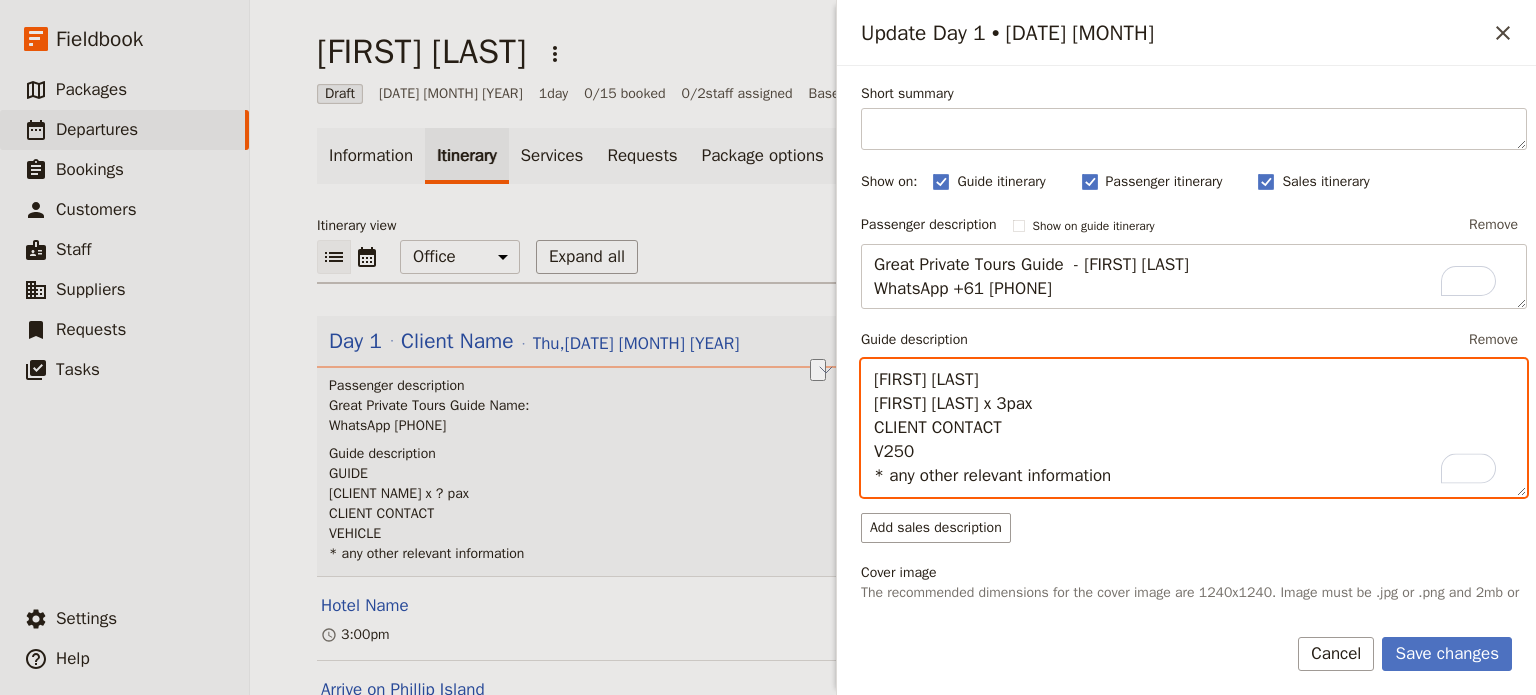 drag, startPoint x: 1045, startPoint y: 428, endPoint x: 841, endPoint y: 419, distance: 204.19843 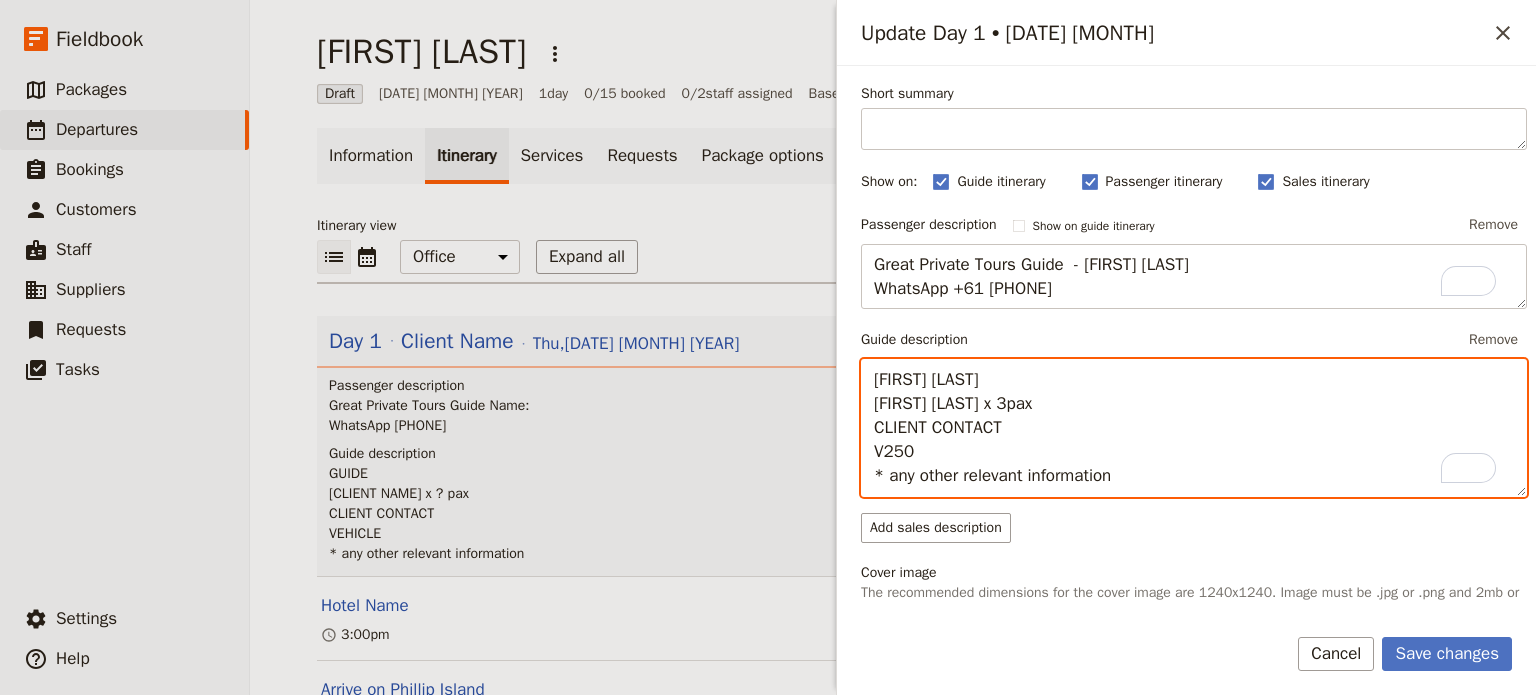 drag, startPoint x: 1079, startPoint y: 420, endPoint x: 811, endPoint y: 435, distance: 268.41943 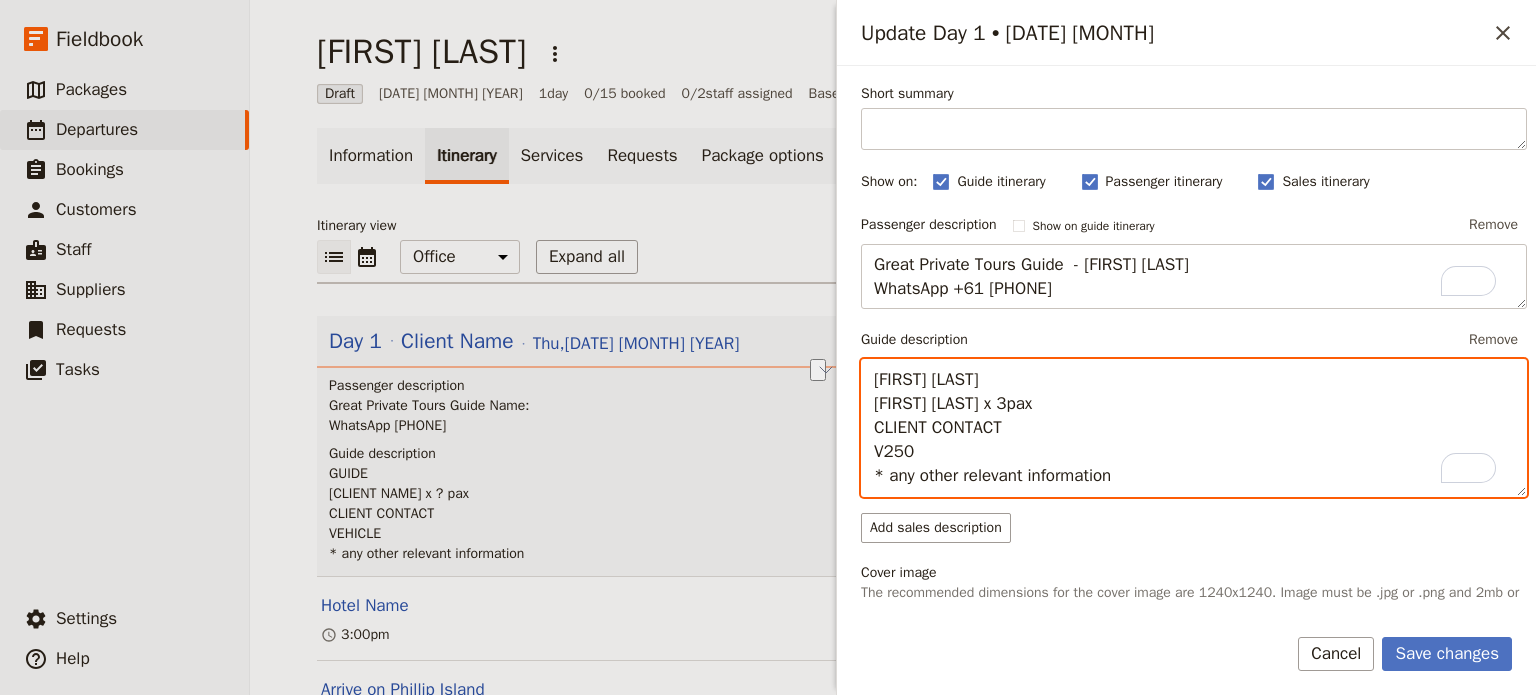 paste on "Tel: +34 [PHONE]" 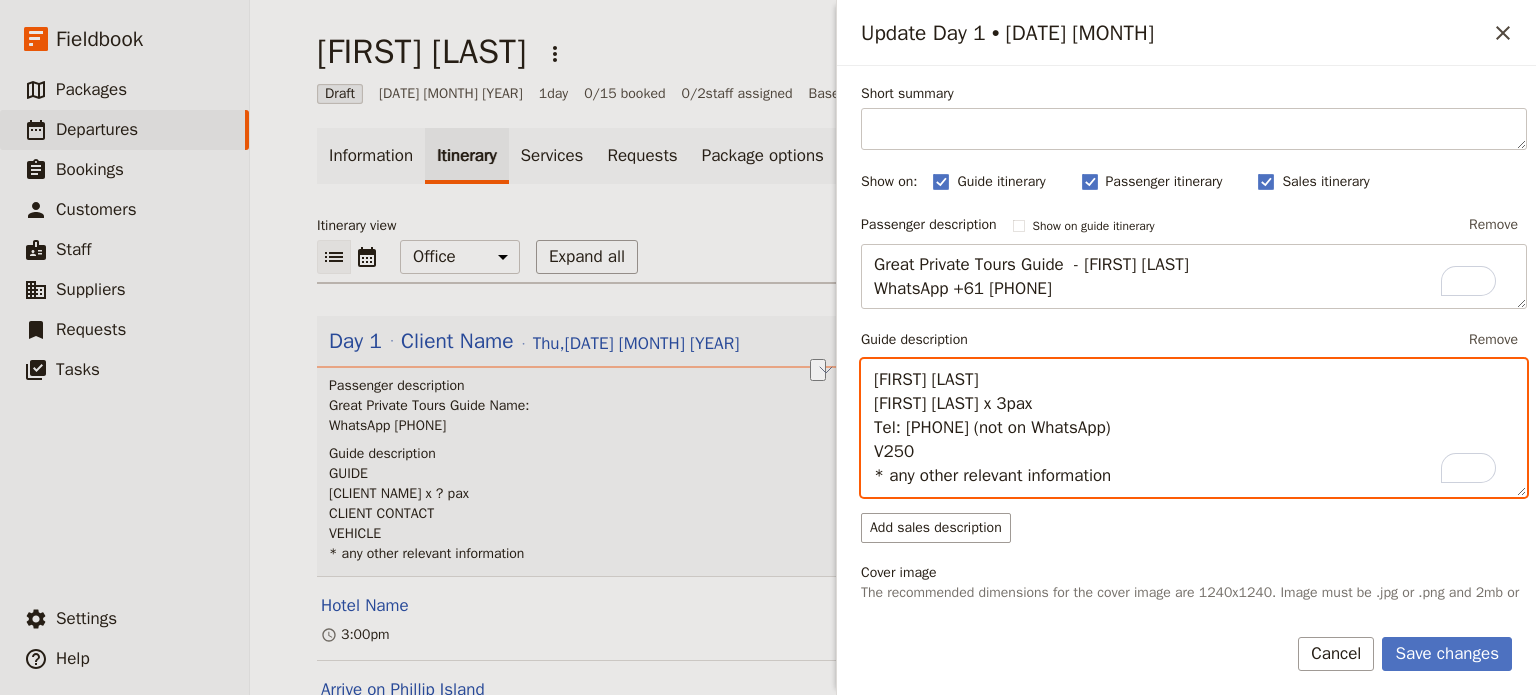 drag, startPoint x: 1120, startPoint y: 473, endPoint x: 887, endPoint y: 475, distance: 233.00859 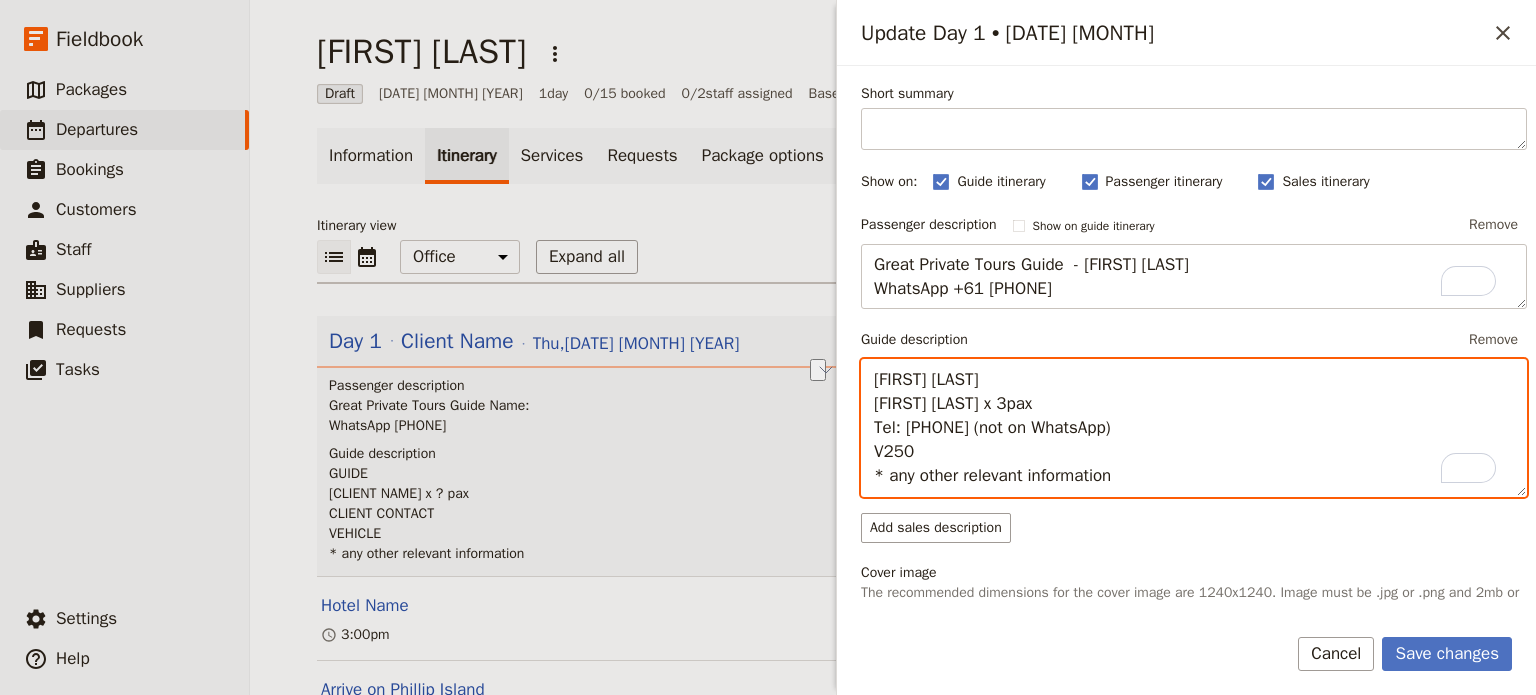 click on "[FIRST] [LAST]
[FIRST] [LAST] x 3pax
Tel: [PHONE] (not on WhatsApp)
V250
* any other relevant information" at bounding box center (1194, 428) 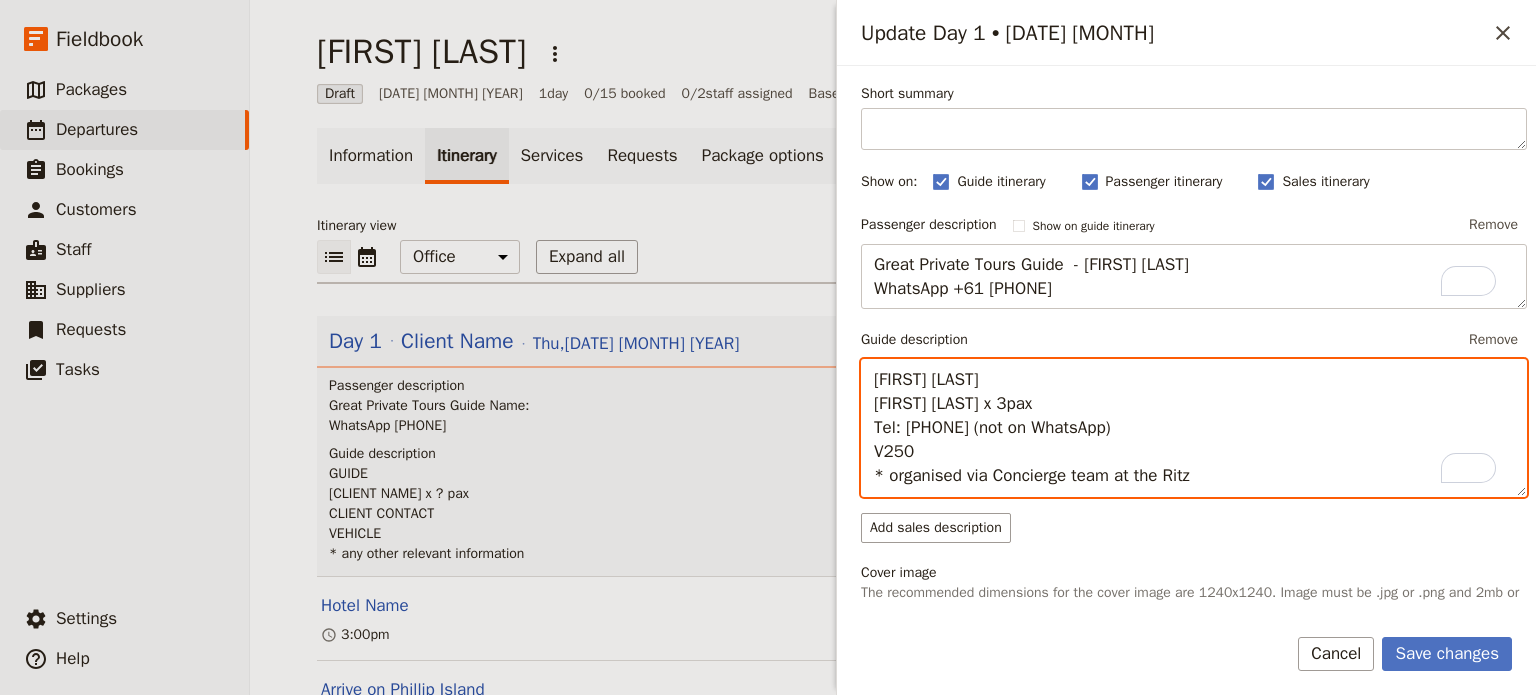 click on "[FIRST] [LAST]
[FIRST] [LAST] x 3pax
Tel: [PHONE] (not on WhatsApp)
V250
* organised via Concierge team at the Ritz" at bounding box center [1194, 428] 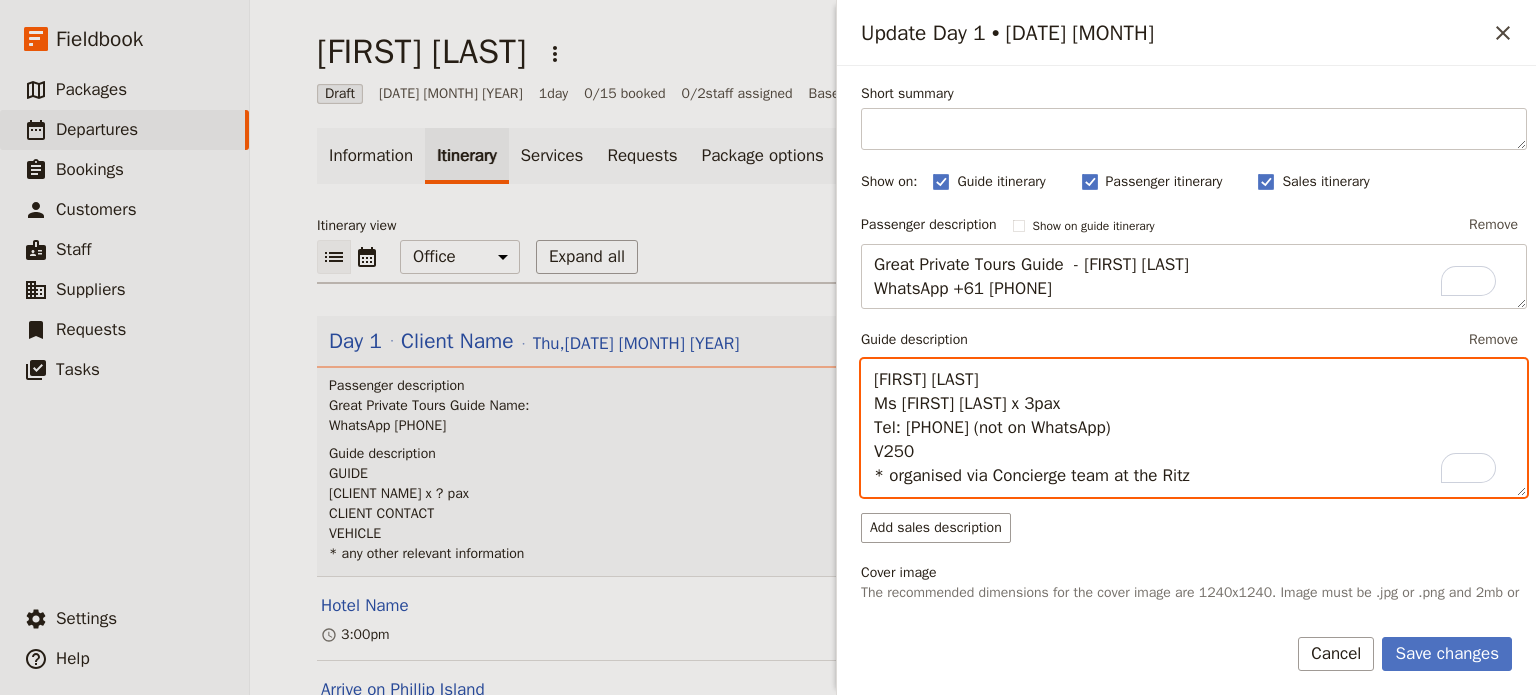 click on "[FIRST] [LAST]
Ms [FIRST] [LAST] x 3pax
Tel: [PHONE] (not on WhatsApp)
V250
* organised via Concierge team at the Ritz" at bounding box center [1194, 428] 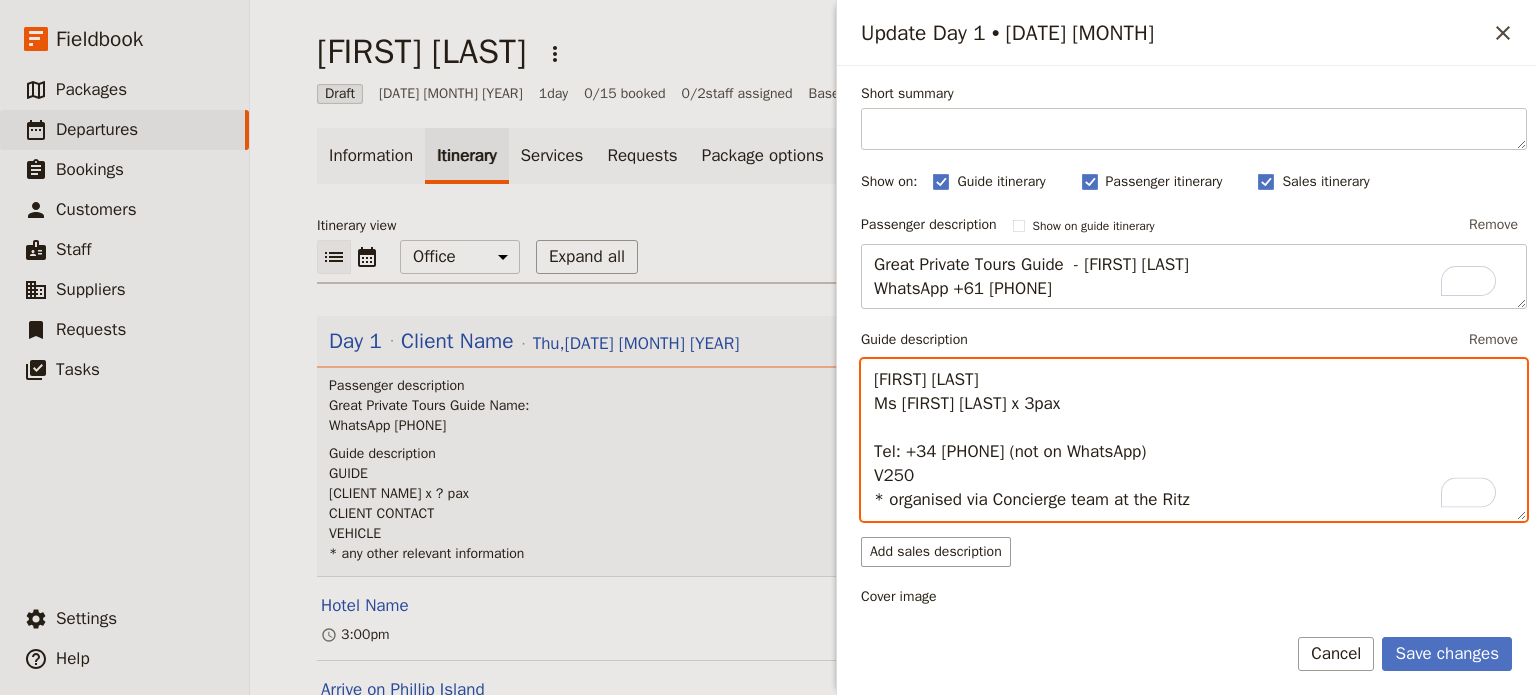 paste on "Ms. [FIRST] [LAST] [LAST]" 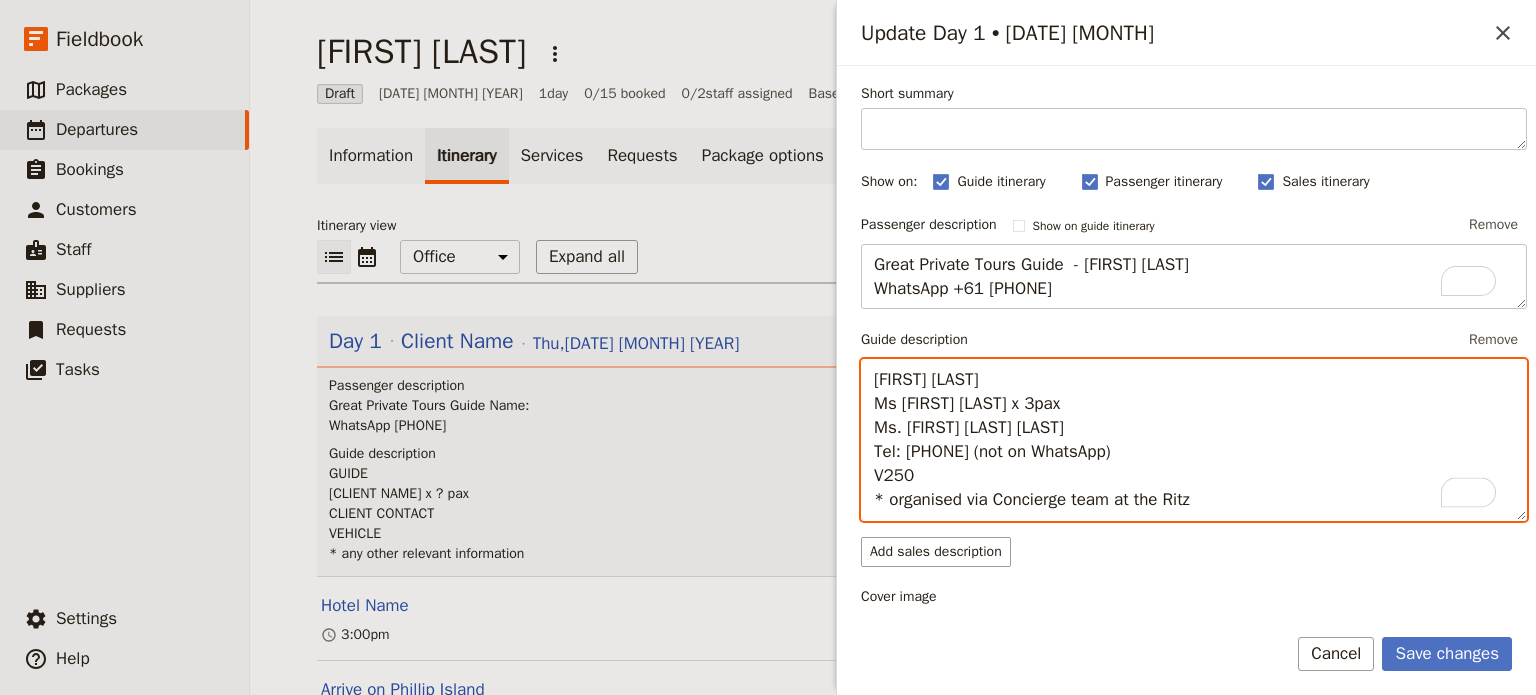 click on "[FIRST] [LAST]
Ms [FIRST] [LAST] x 3pax
Ms. [FIRST] [LAST] [LAST]
Tel: [PHONE] (not on WhatsApp)
V250
* organised via Concierge team at the Ritz" at bounding box center [1194, 440] 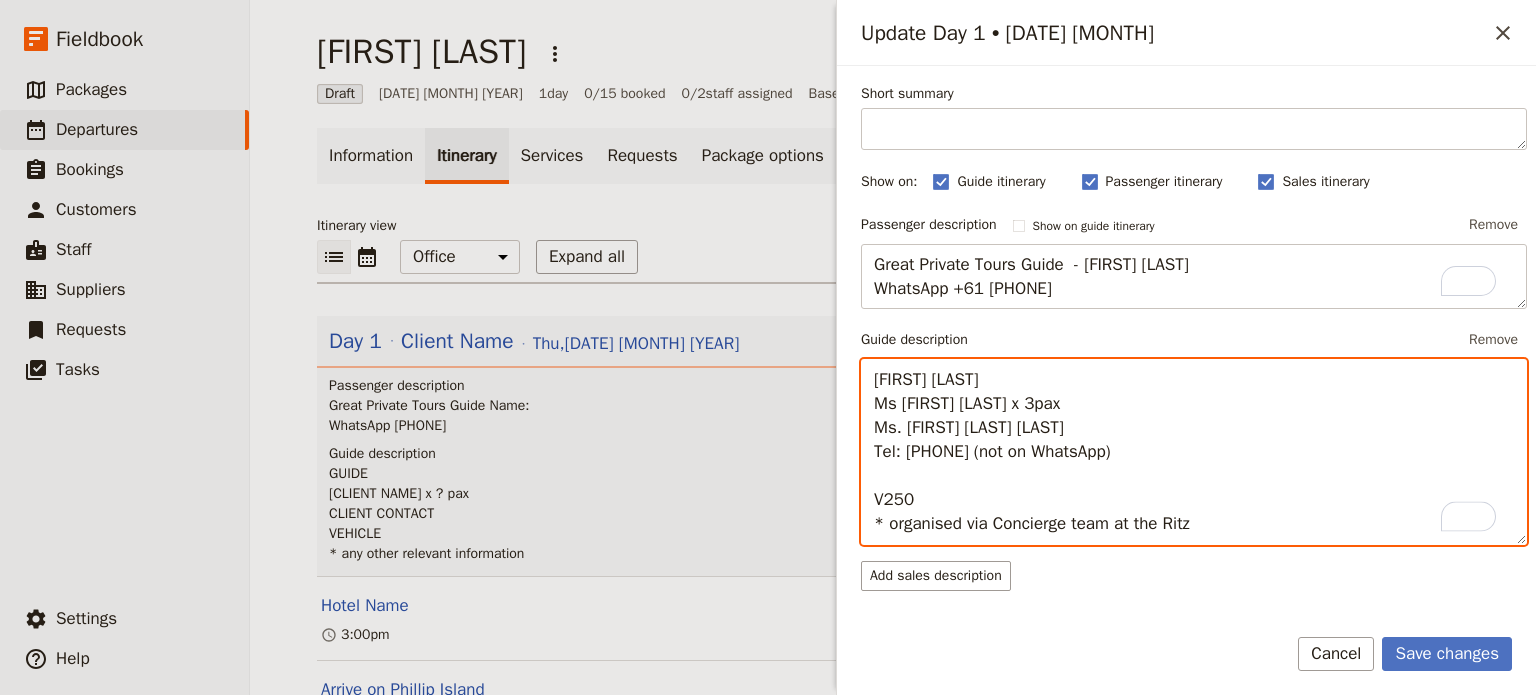 paste on "Ms. [FIRST] [LAST] [LAST]" 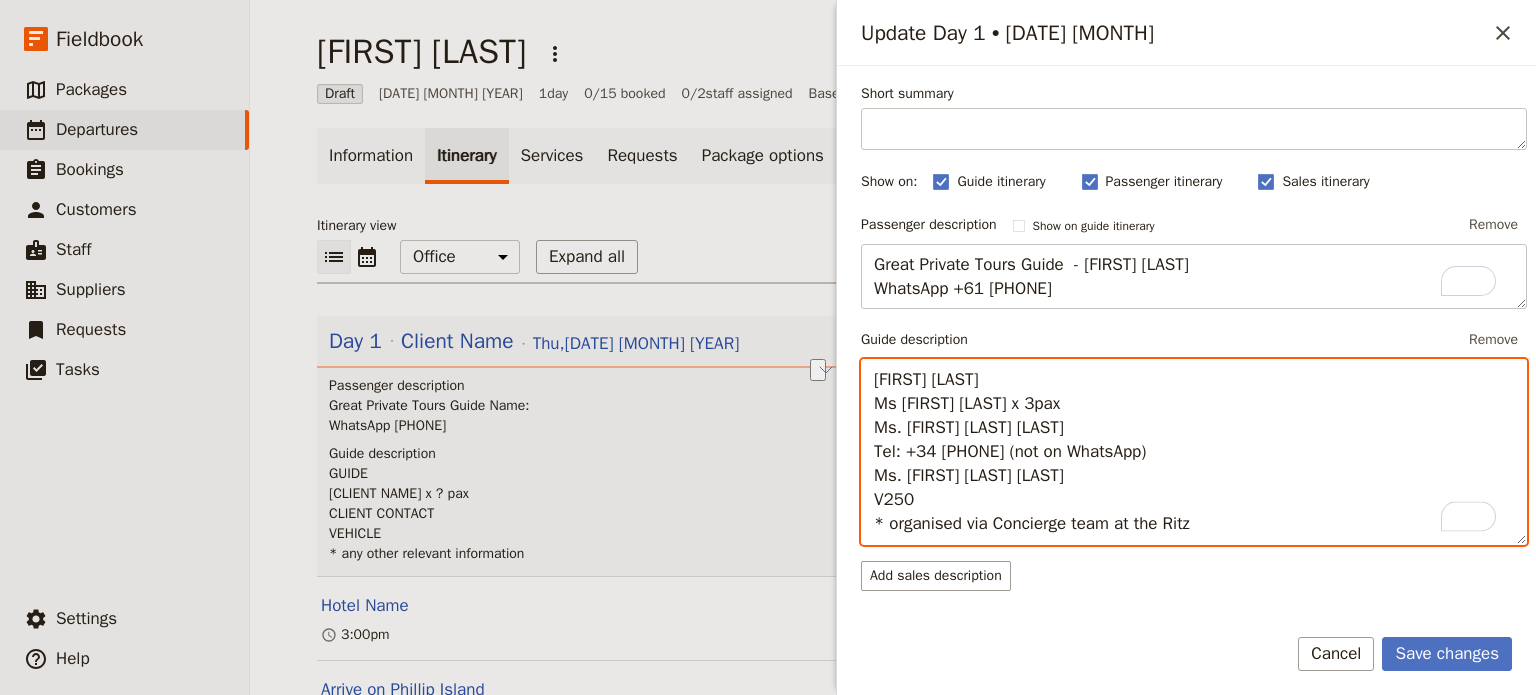 drag, startPoint x: 1092, startPoint y: 424, endPoint x: 869, endPoint y: 429, distance: 223.05605 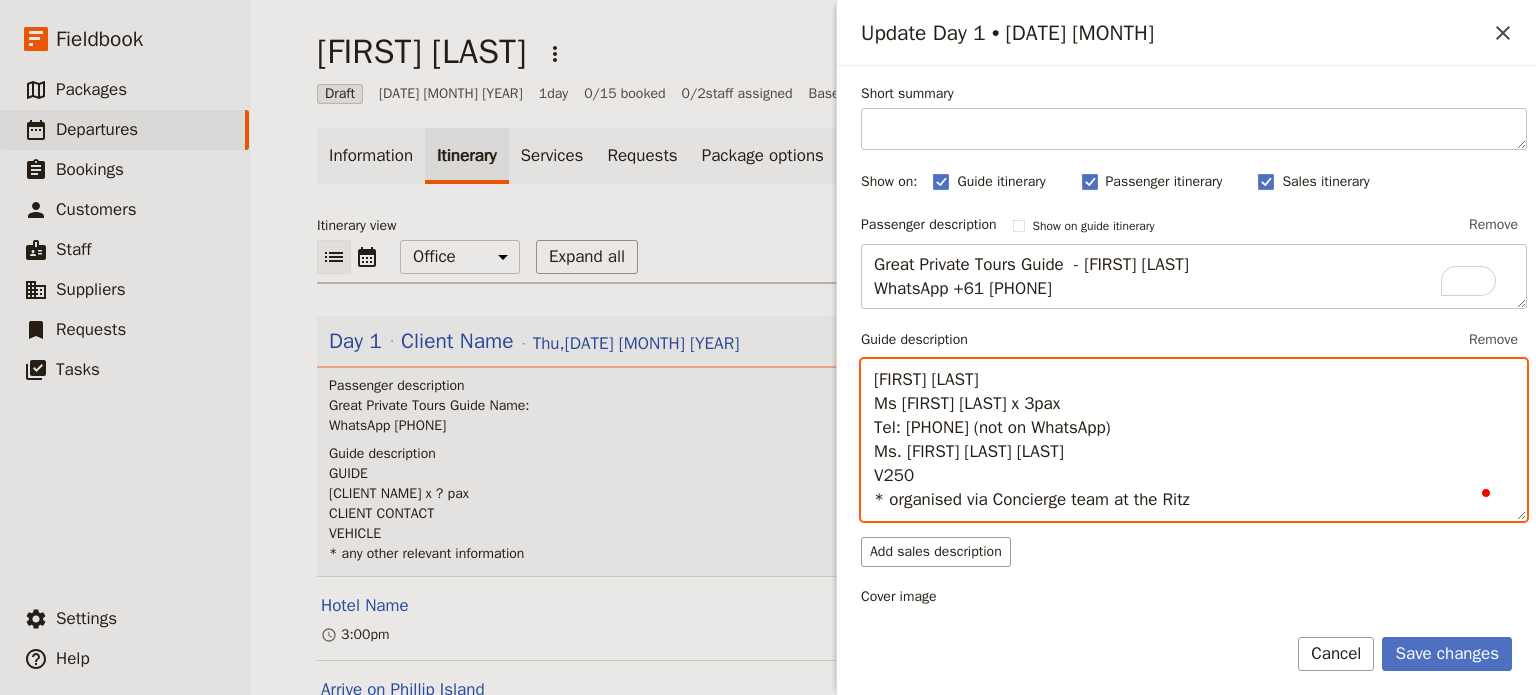 type on "[FIRST] [LAST]
Ms [FIRST] [LAST] x 3pax
Tel: [PHONE] (not on WhatsApp)
Ms. [FIRST] [LAST] [LAST]
V250
* organised via Concierge team at the Ritz" 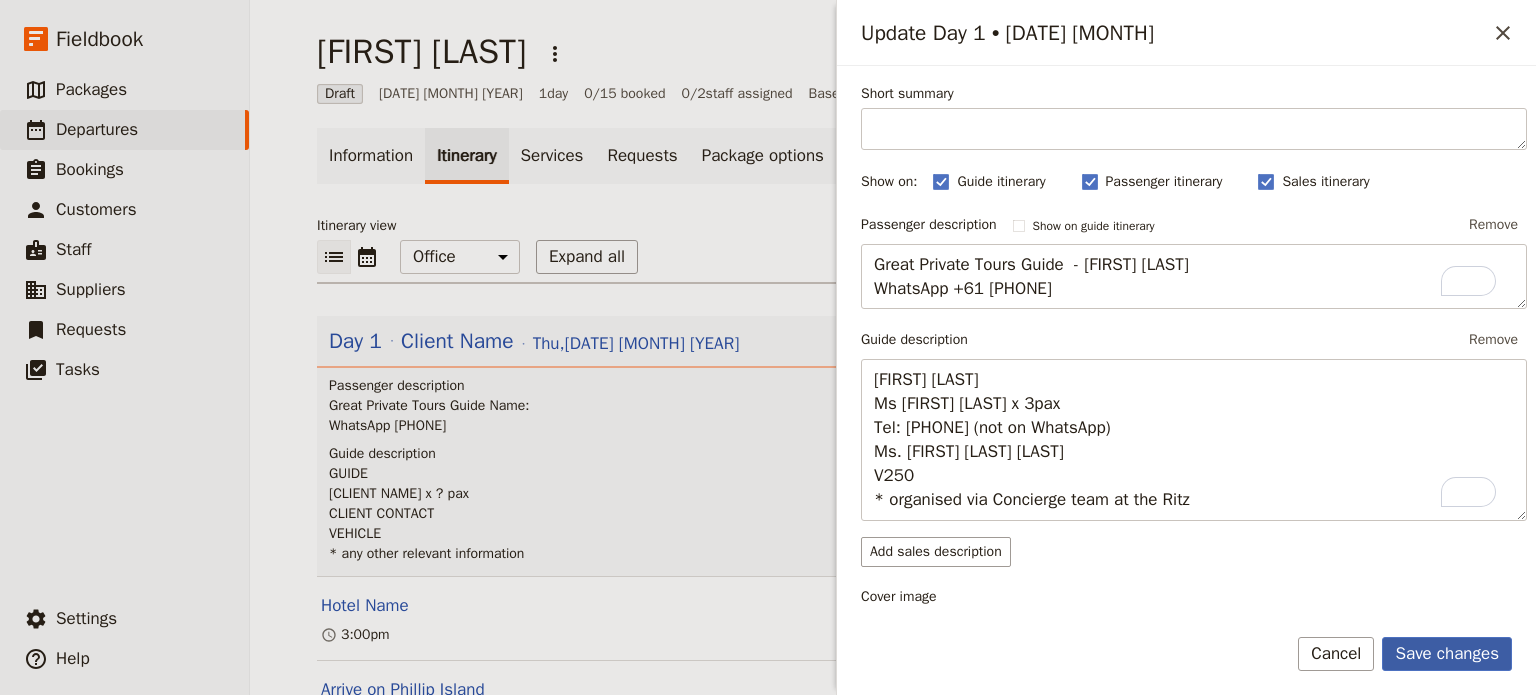 click on "Save changes" at bounding box center [1447, 654] 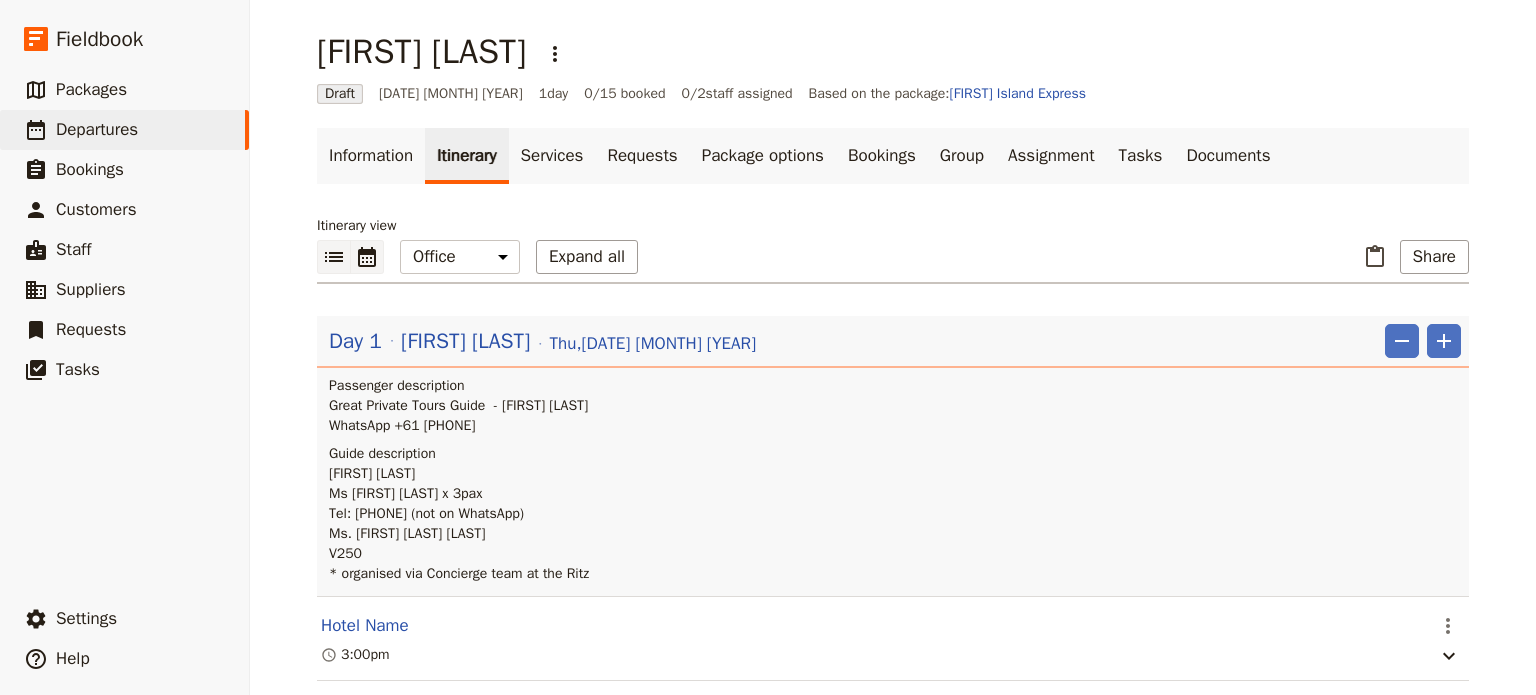 click 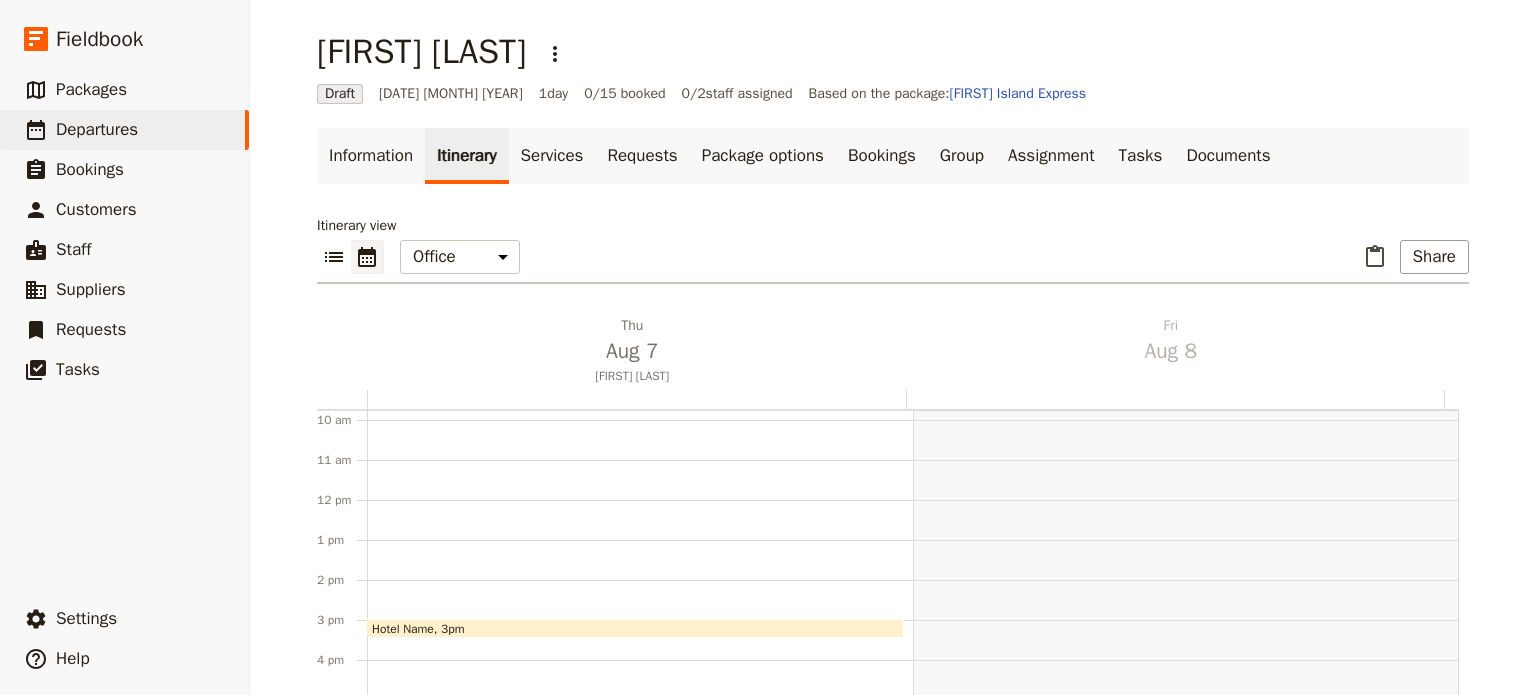 scroll, scrollTop: 473, scrollLeft: 0, axis: vertical 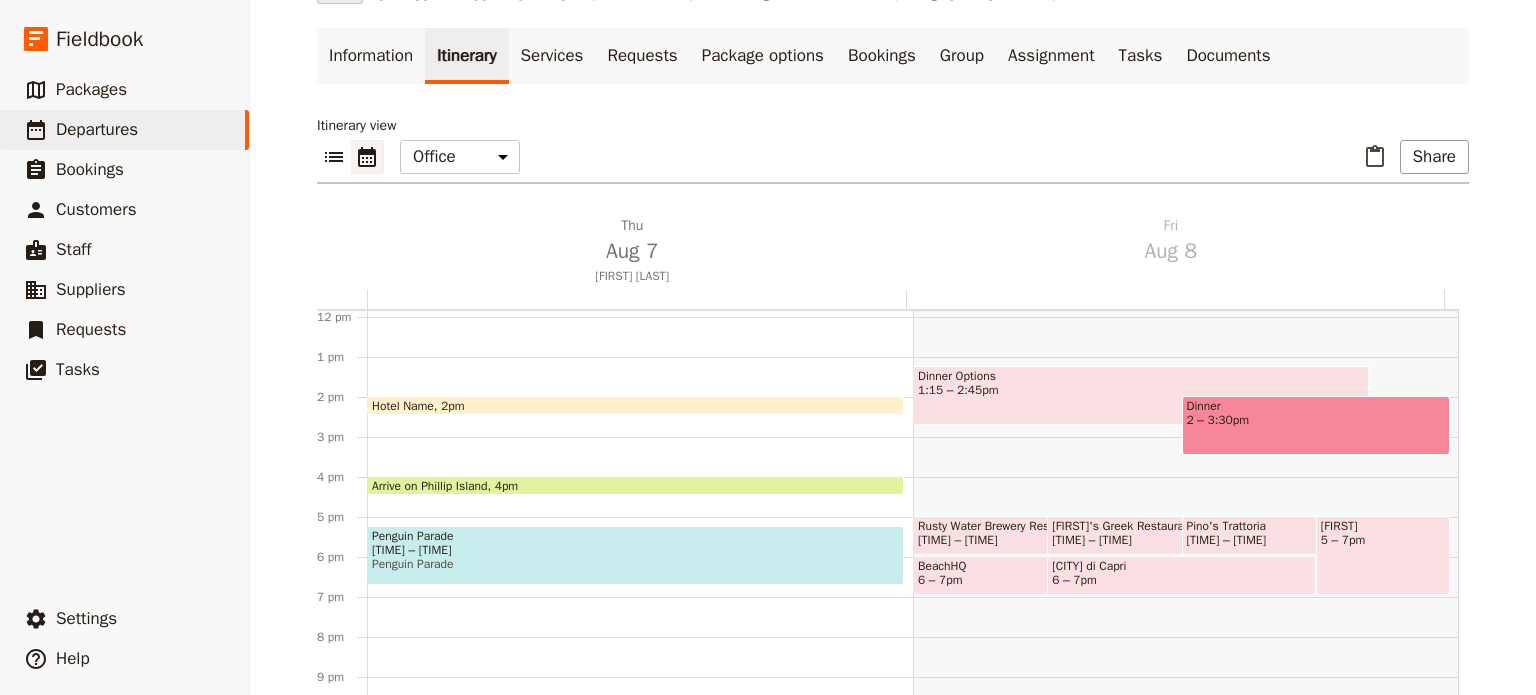 click on "Penguin Parade" at bounding box center [635, 536] 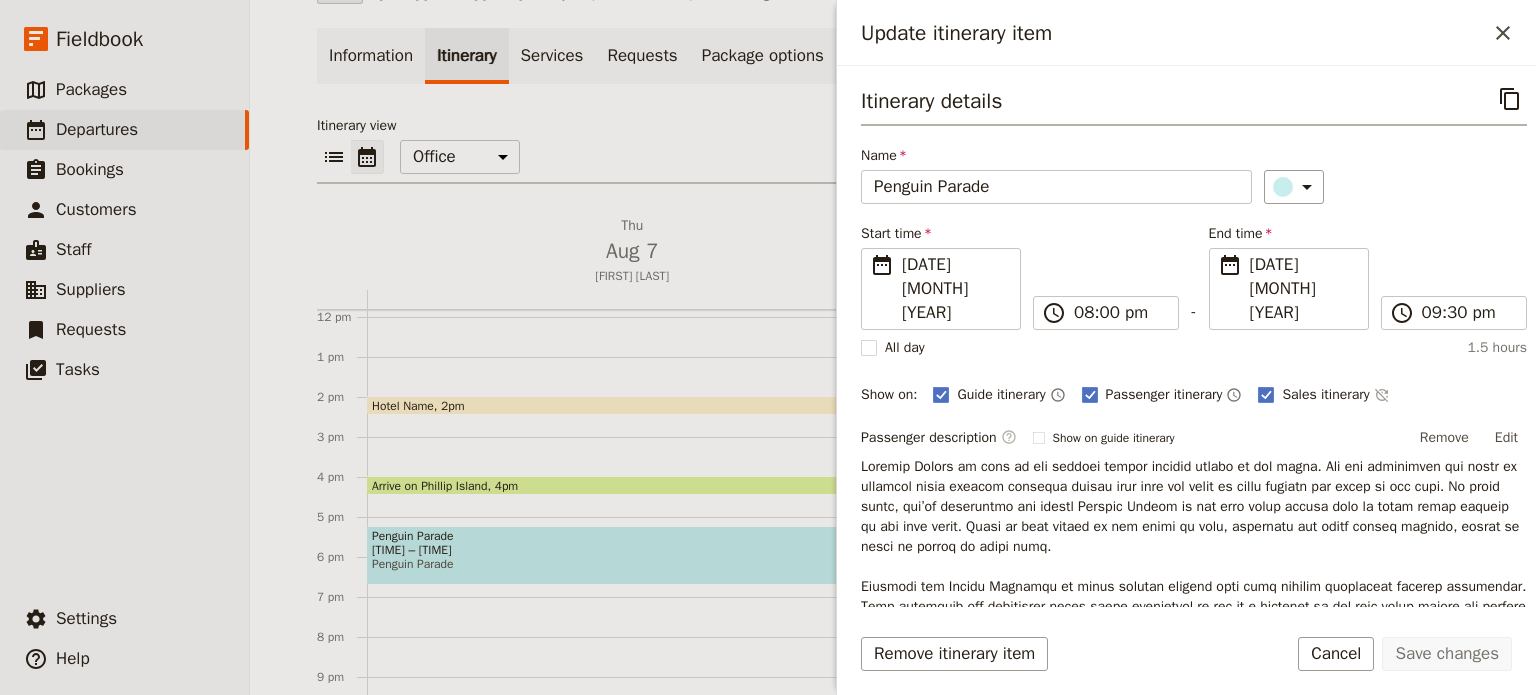 click on "Penguin Parade" at bounding box center (635, 564) 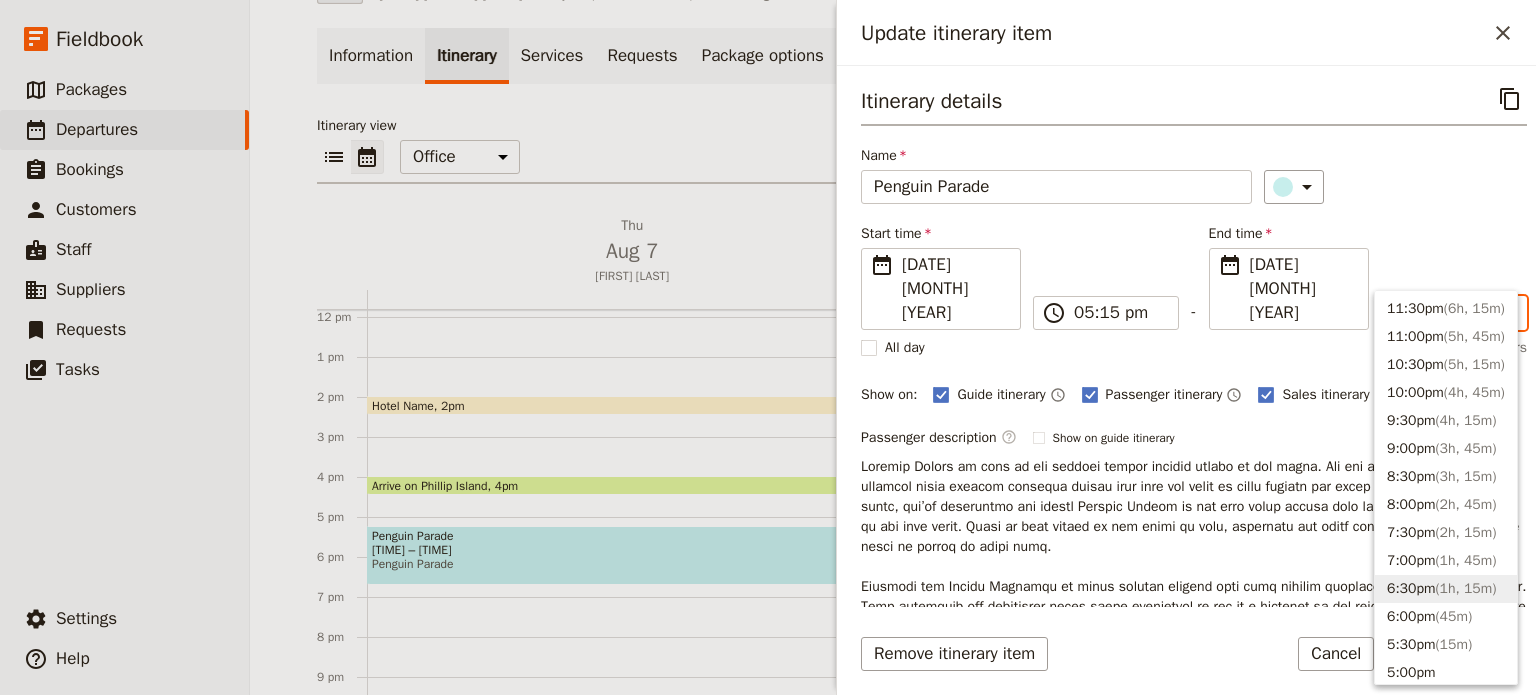 click on "06:45 pm" at bounding box center [1468, 313] 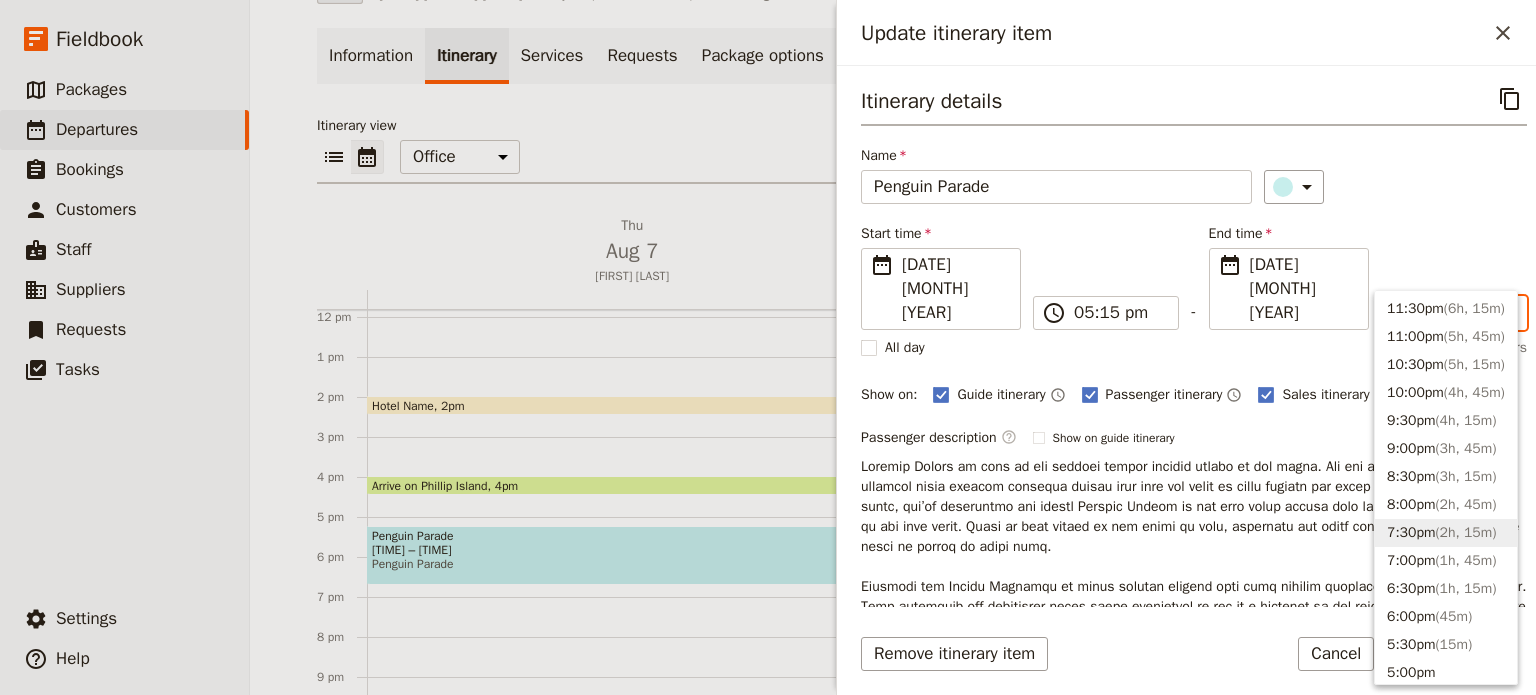 click on "[TIME]  ( [DURATION], [DURATION] [UNIT] )" at bounding box center (1446, 533) 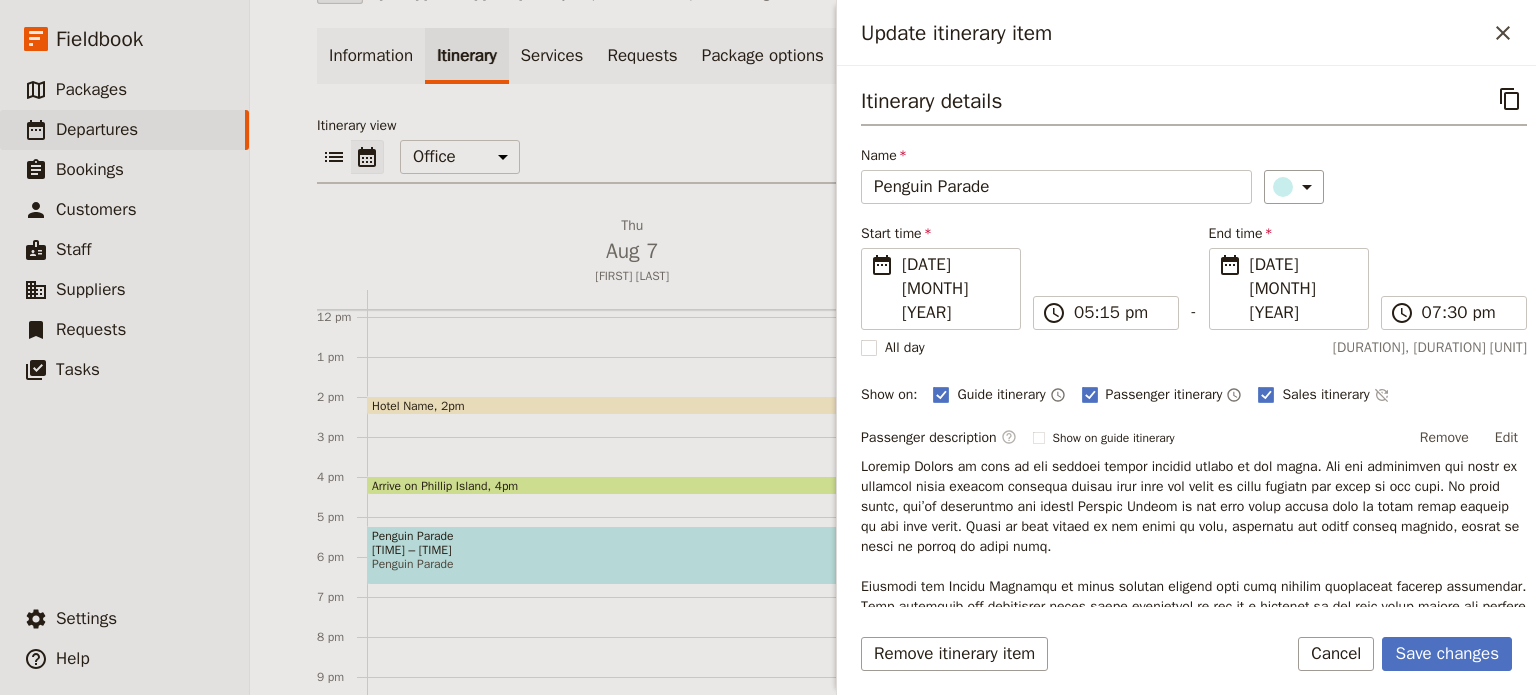 drag, startPoint x: 1418, startPoint y: 658, endPoint x: 1375, endPoint y: 614, distance: 61.522354 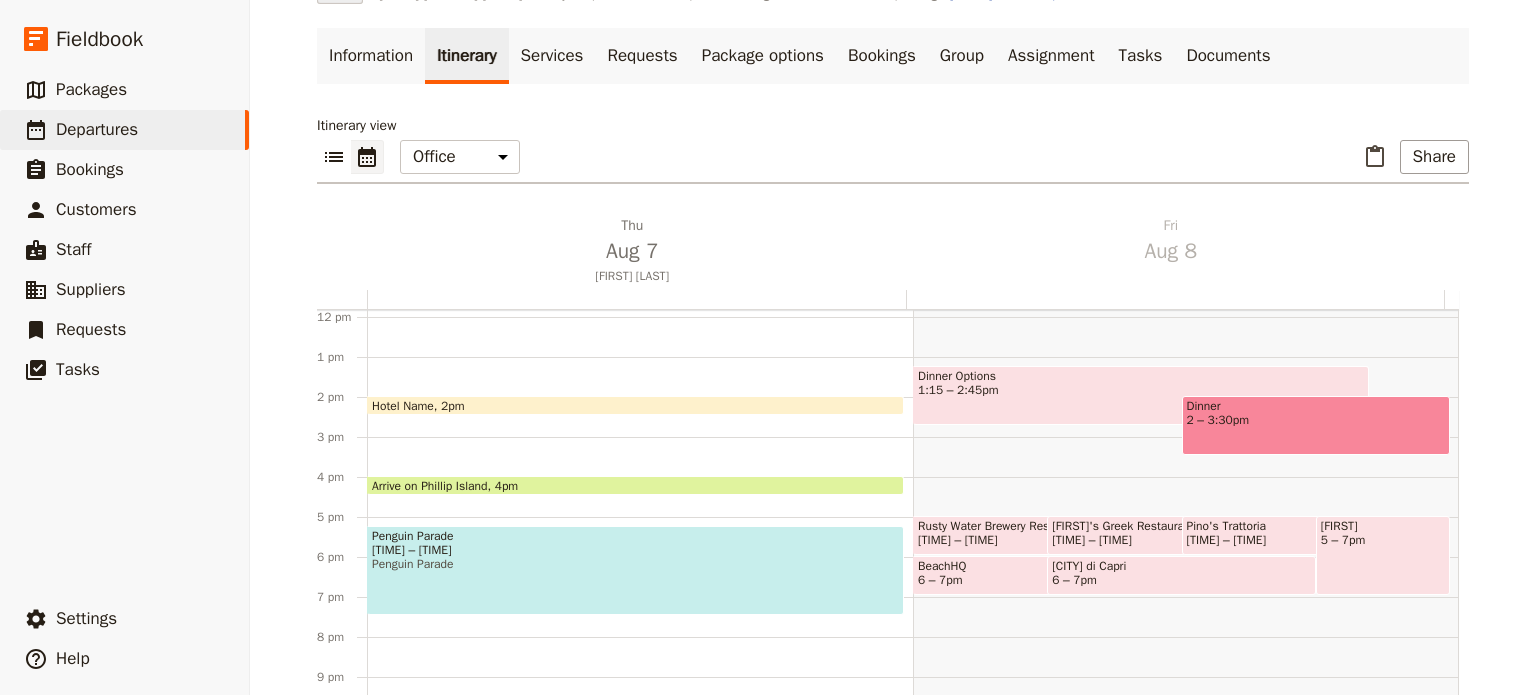 scroll, scrollTop: 0, scrollLeft: 0, axis: both 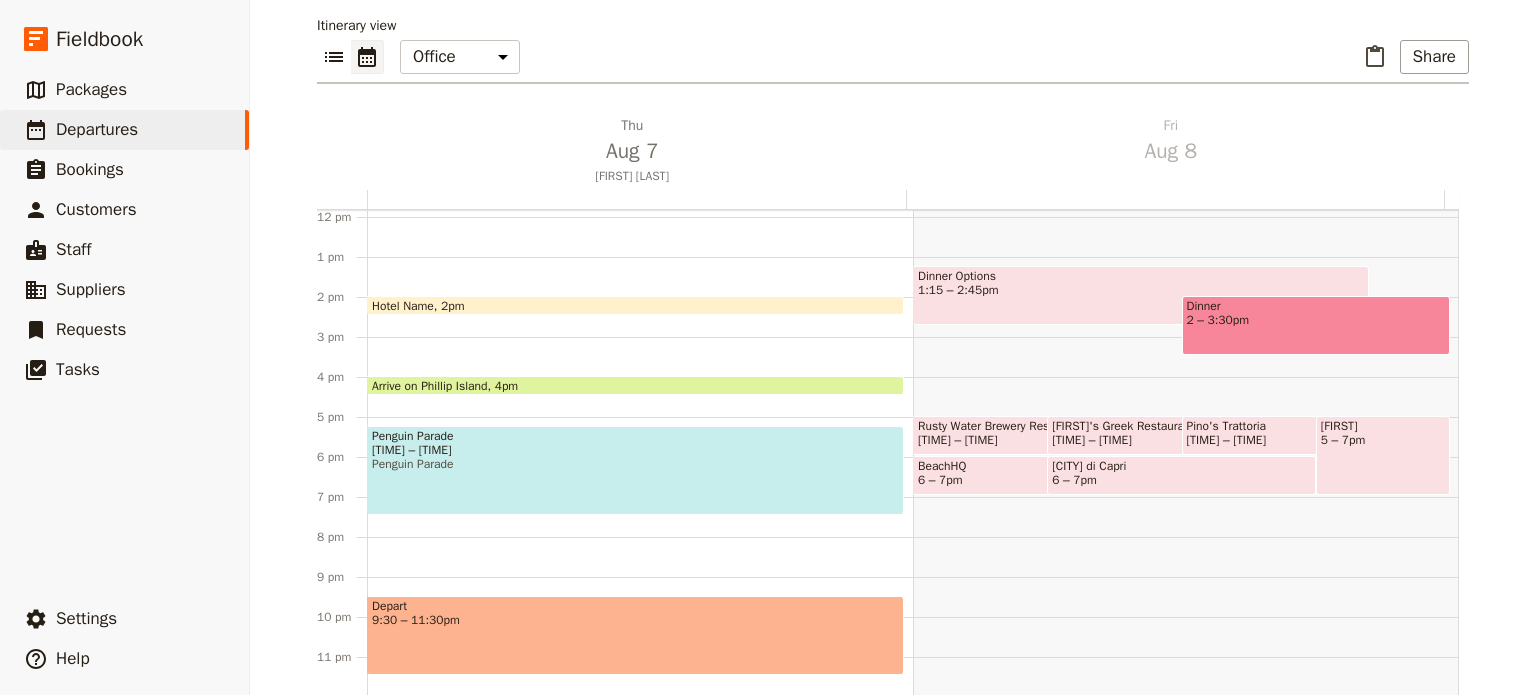 click on "[TIME] – [TIME]" at bounding box center (635, 450) 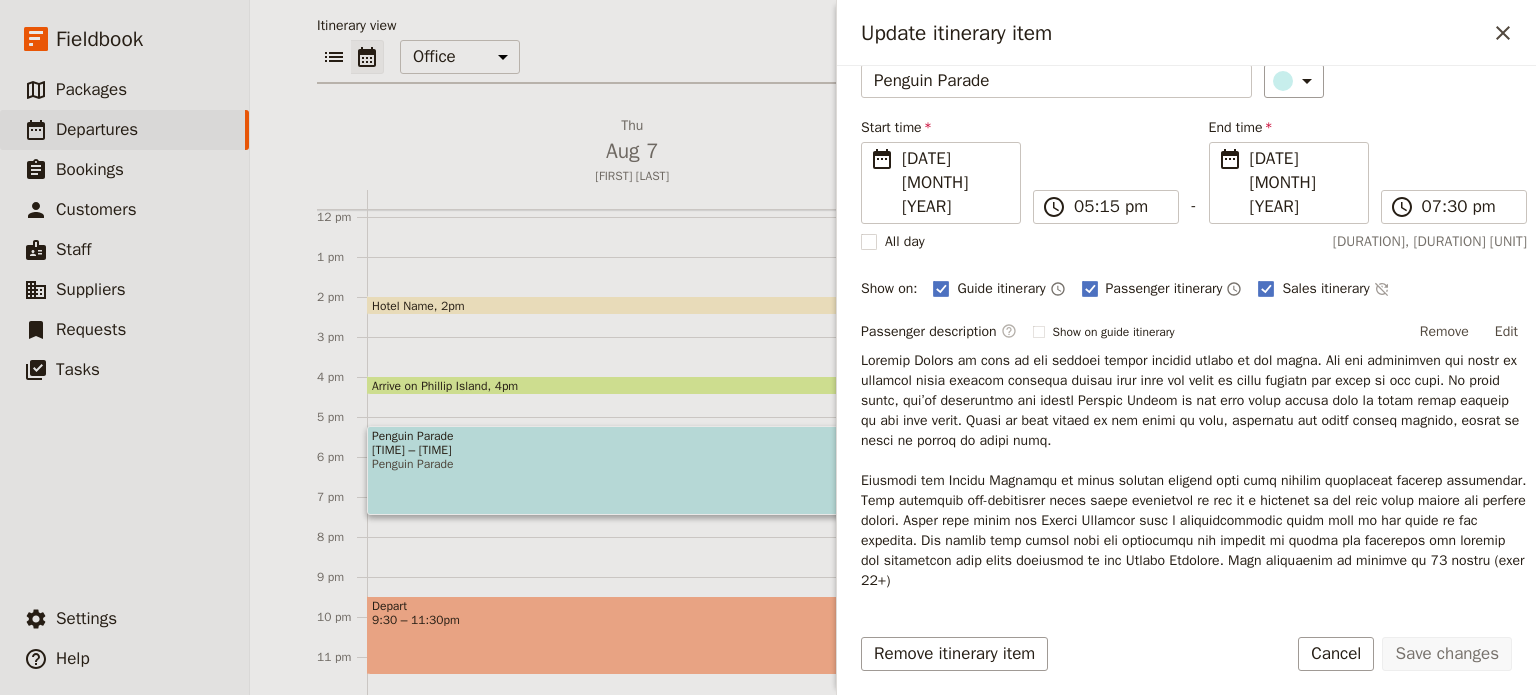 scroll, scrollTop: 400, scrollLeft: 0, axis: vertical 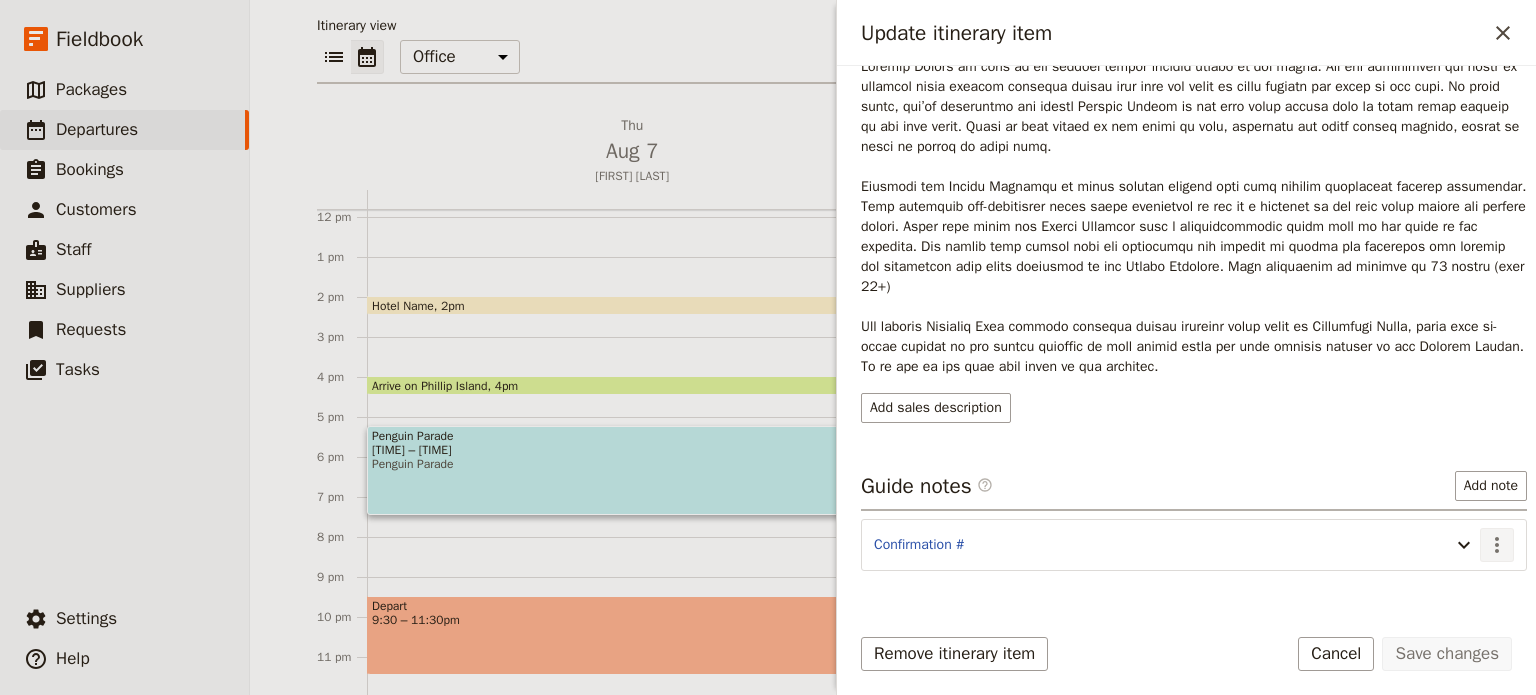 click on "​" at bounding box center [1497, 545] 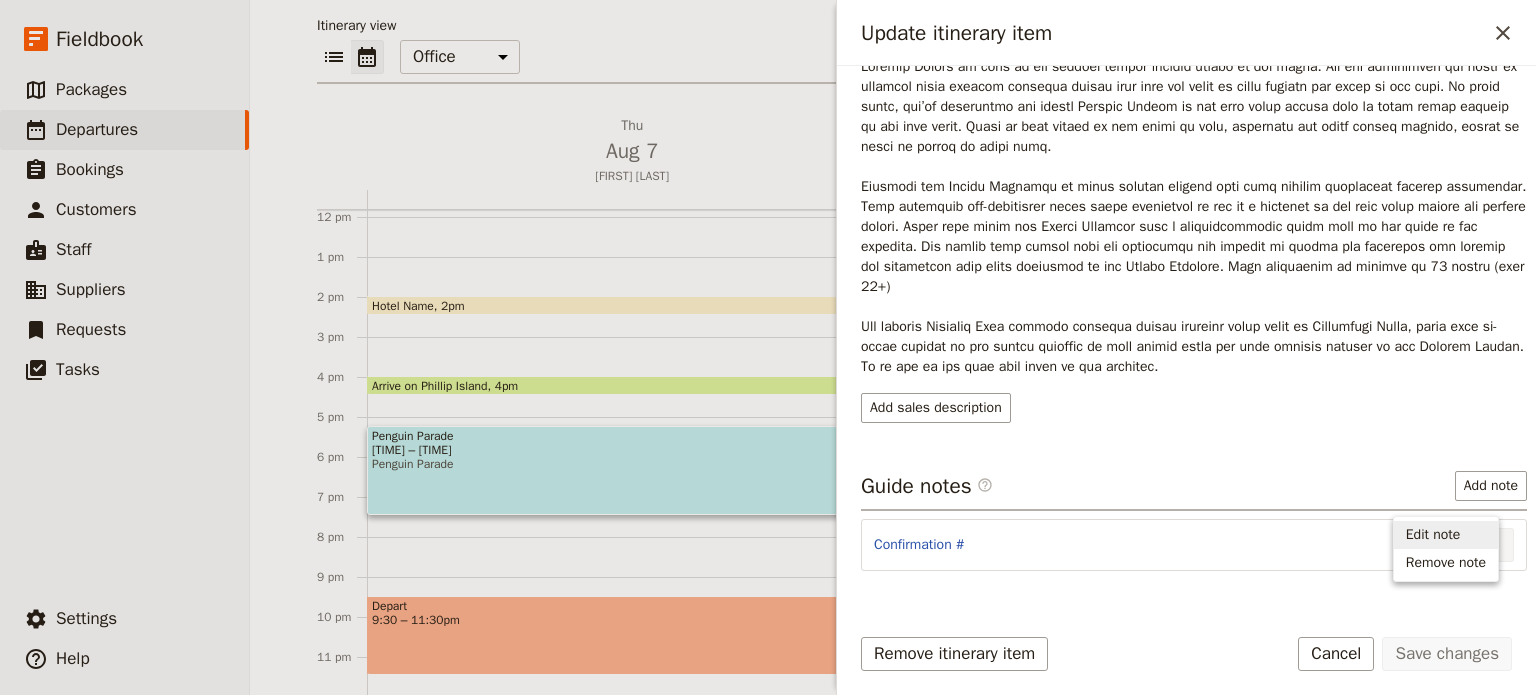 click on "Edit note" at bounding box center [1446, 535] 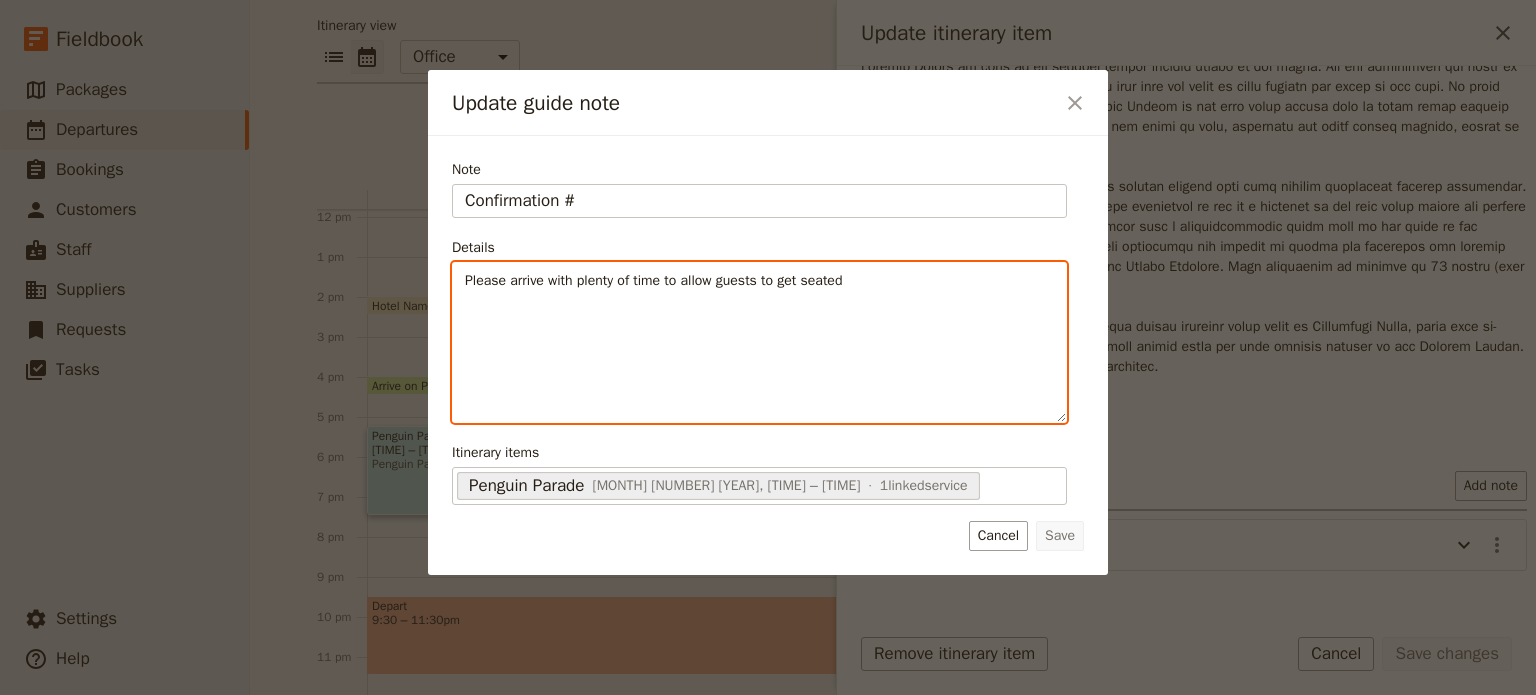 click on "Please arrive with plenty of time to allow guests to get seated" at bounding box center (759, 281) 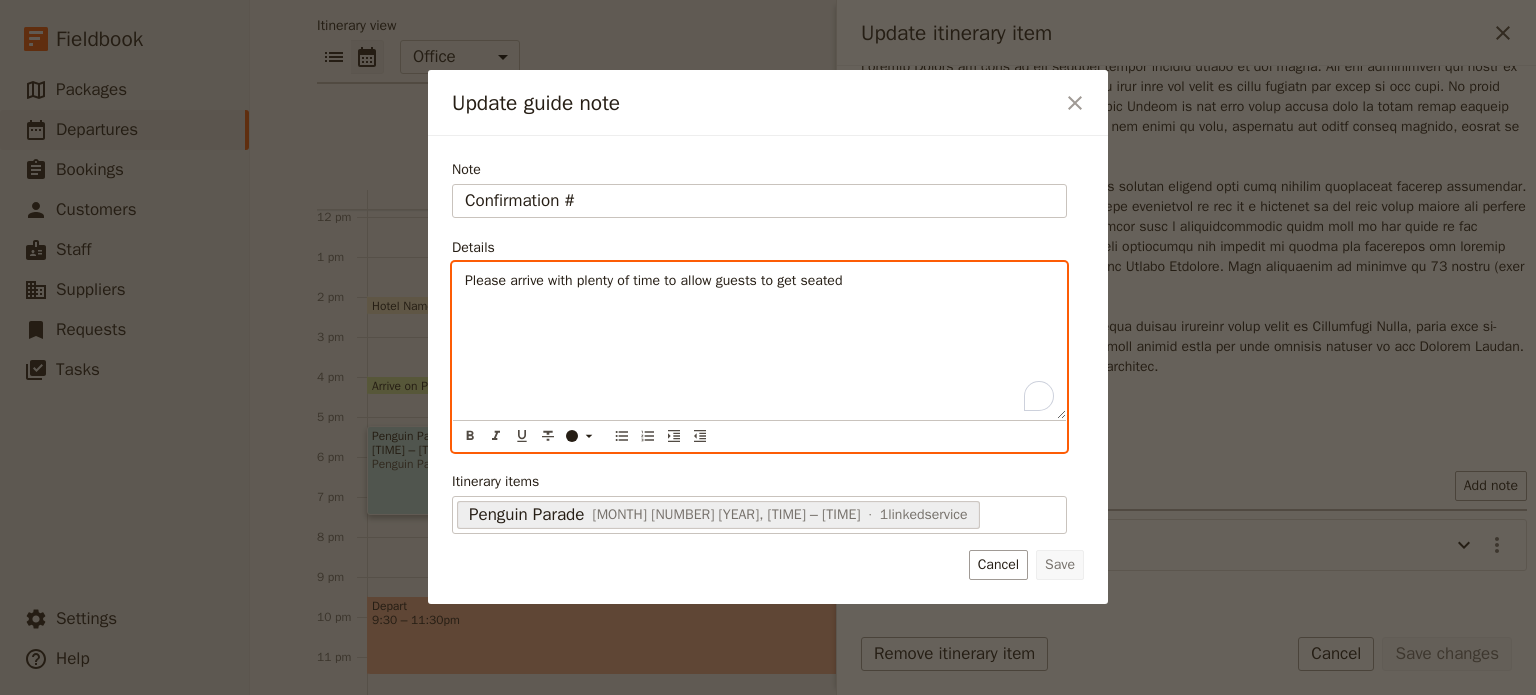 type 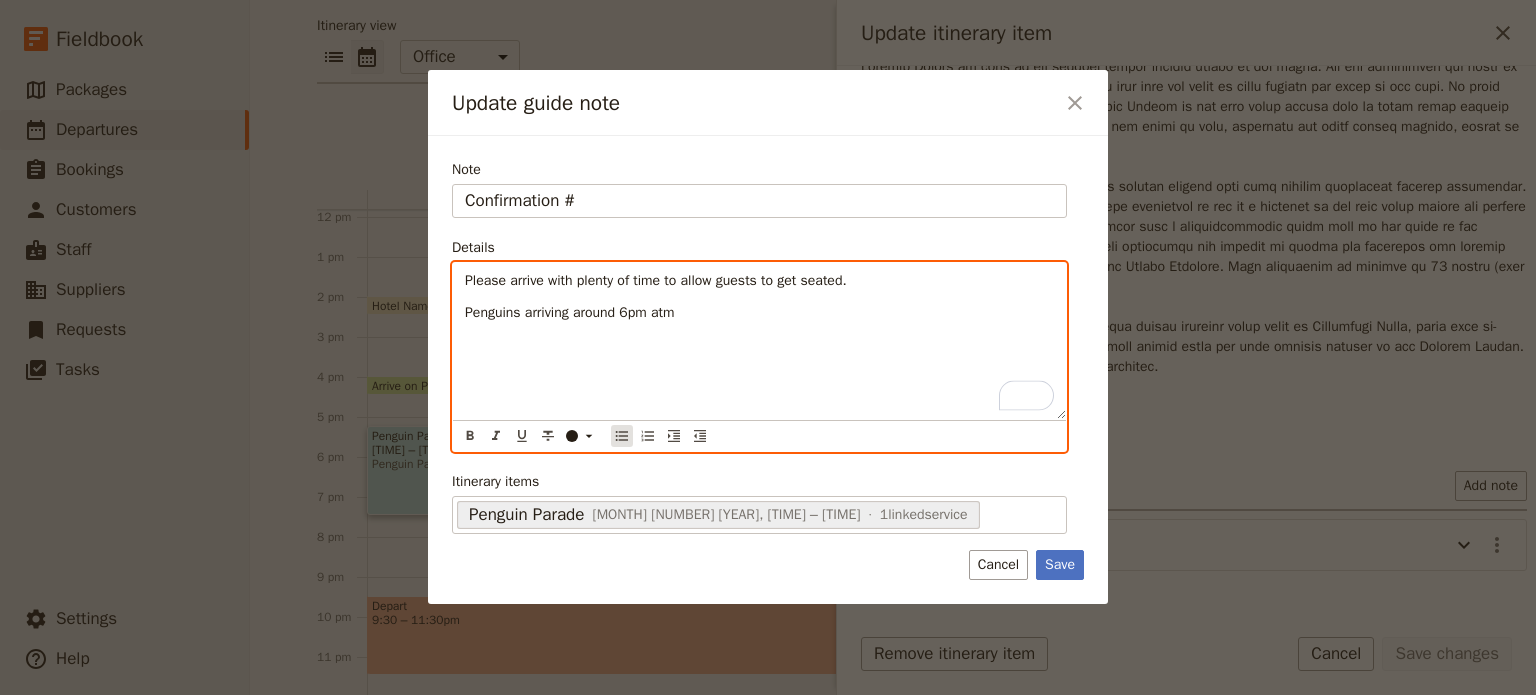 click 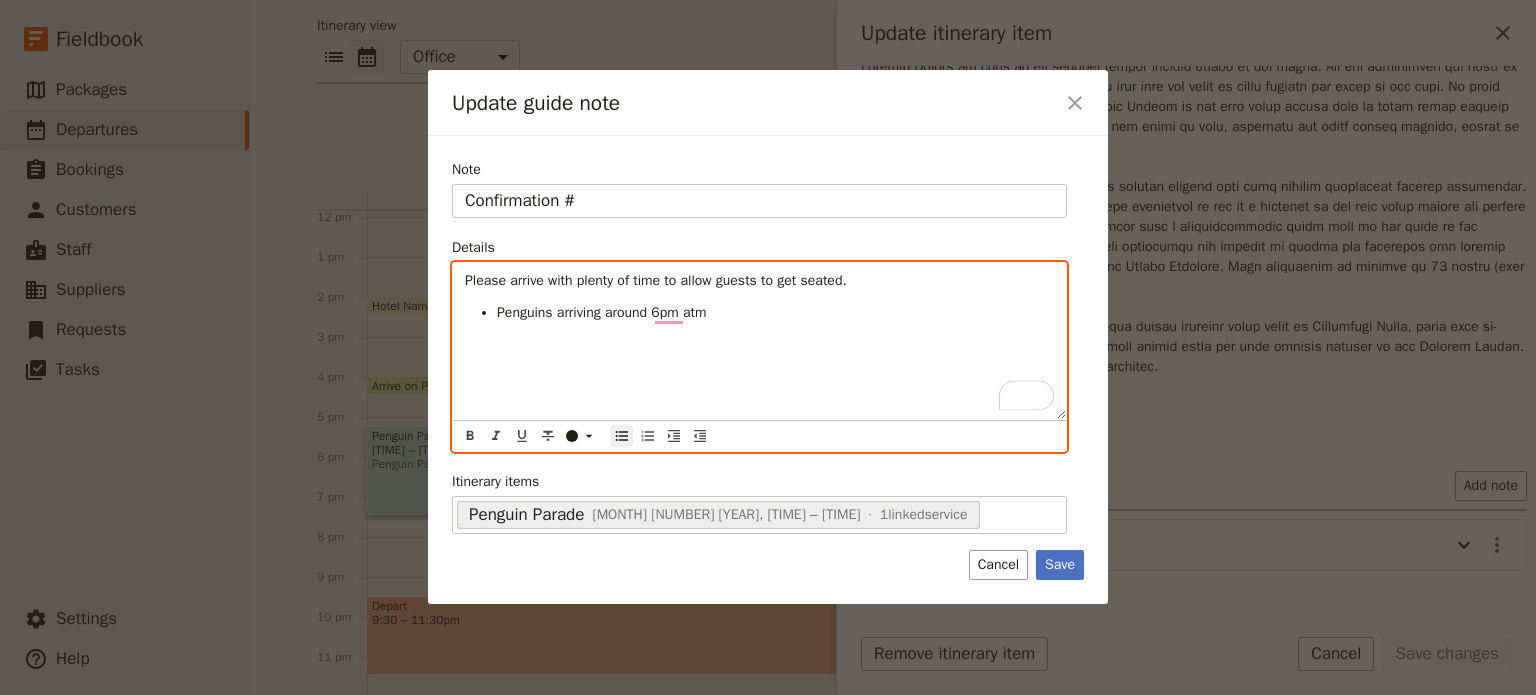 click on "Please arrive with plenty of time to allow guests to get seated. Penguins arriving around 6pm atm" at bounding box center (759, 341) 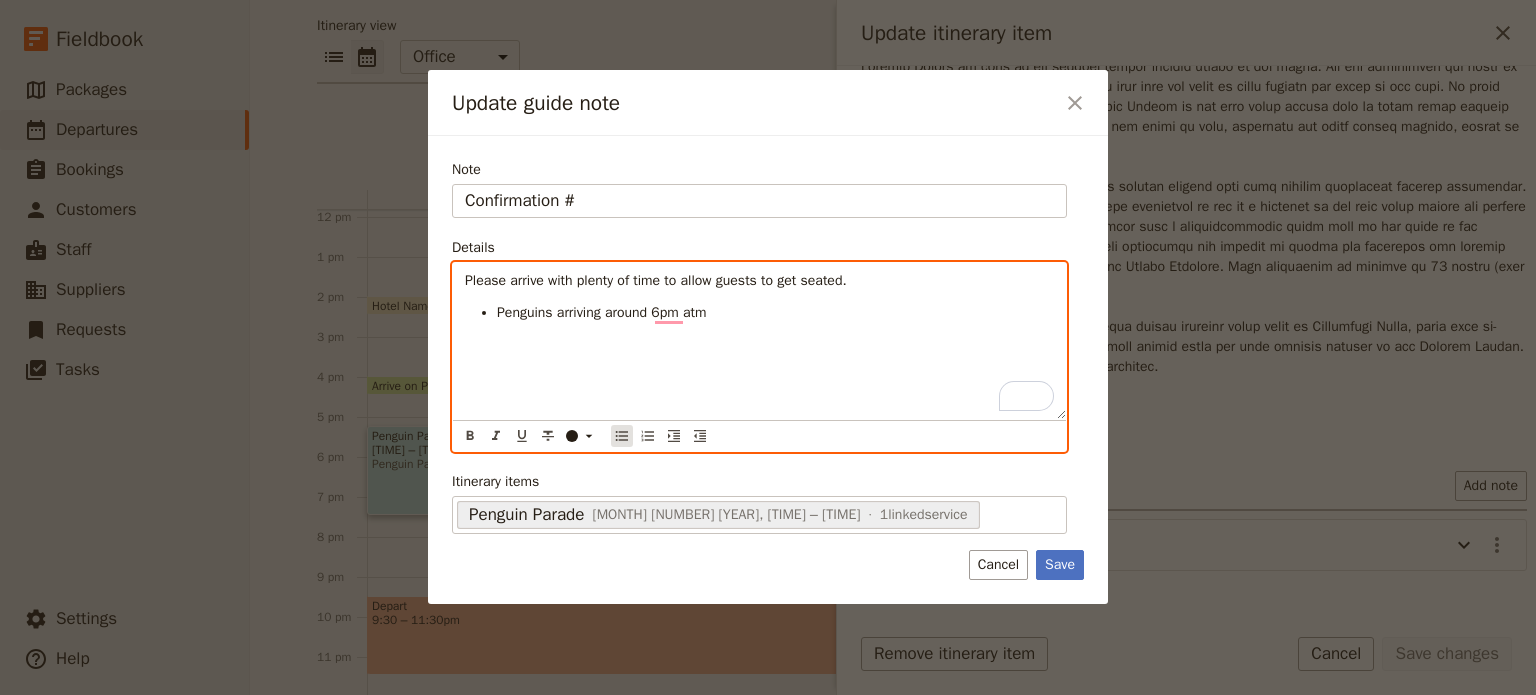 click 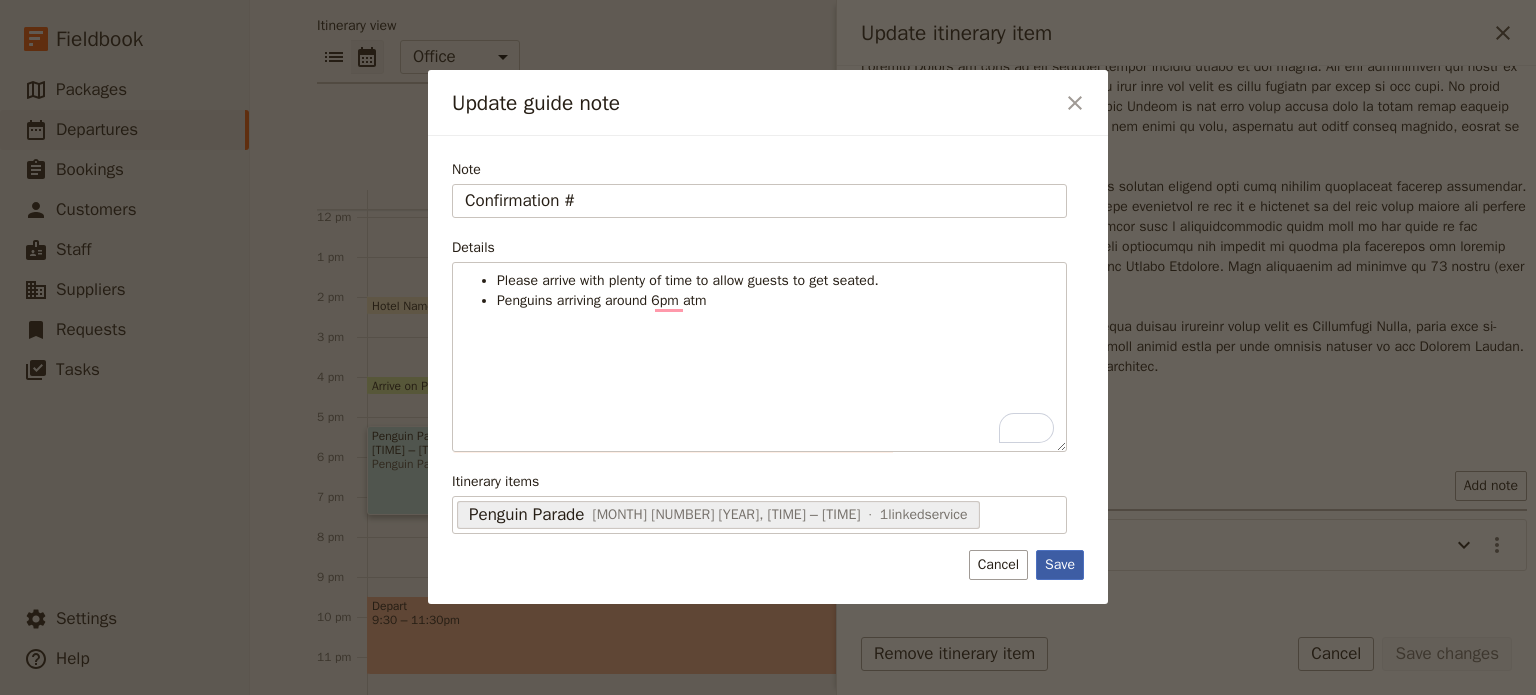 click on "Save" at bounding box center (1060, 565) 